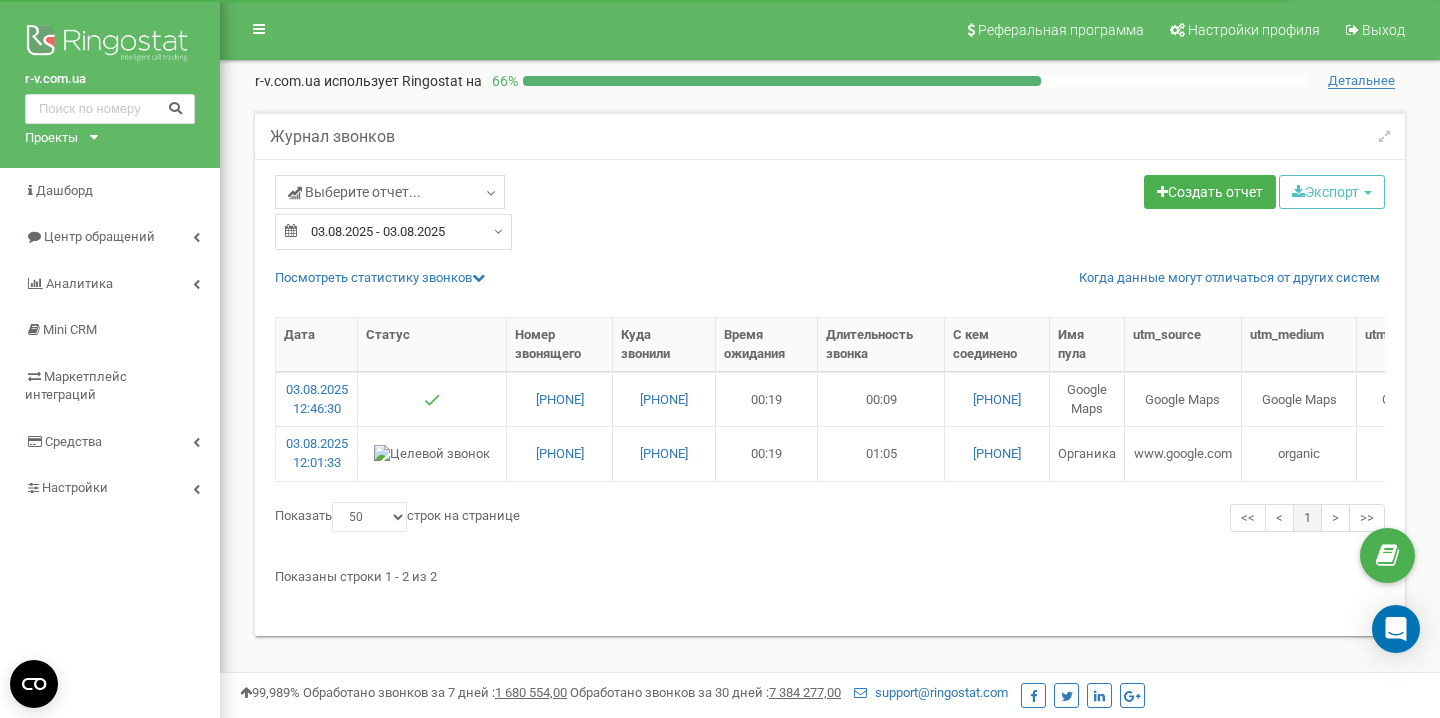 select on "50" 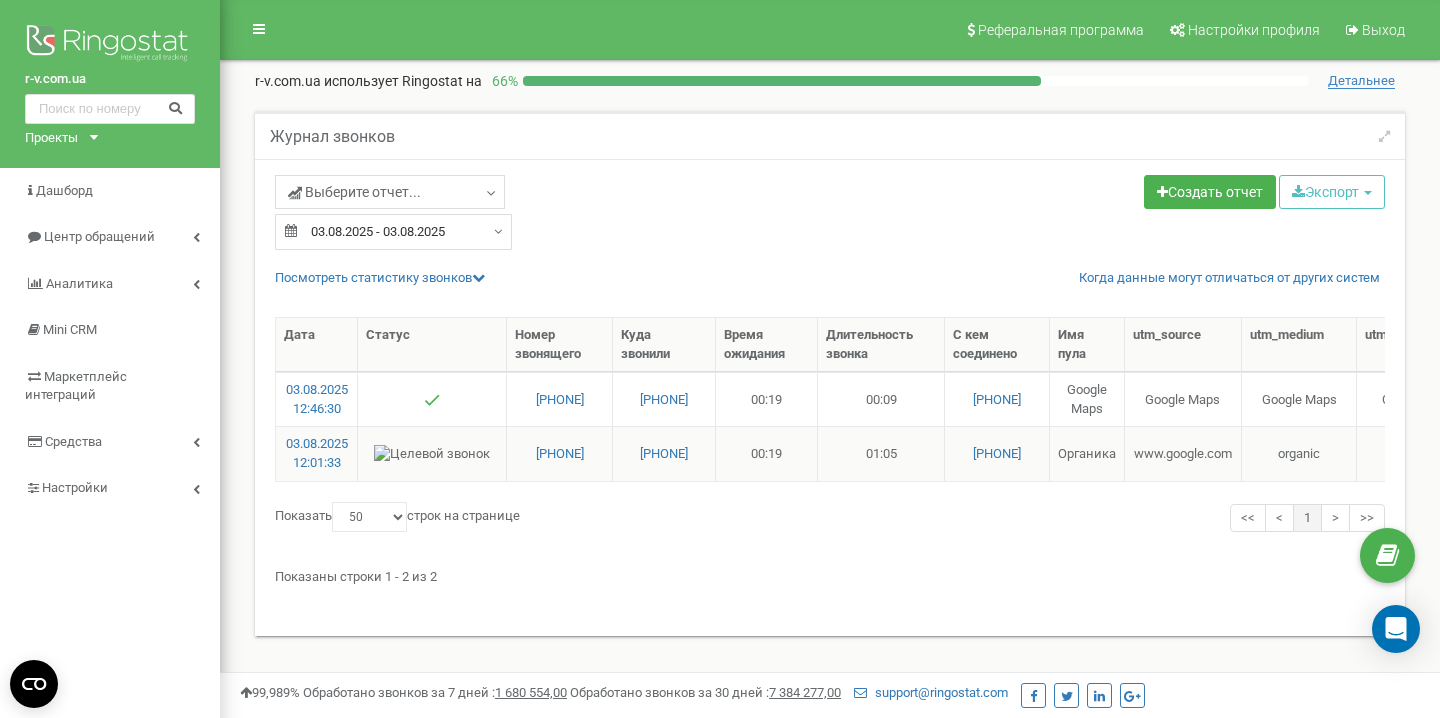 scroll, scrollTop: 0, scrollLeft: 698, axis: horizontal 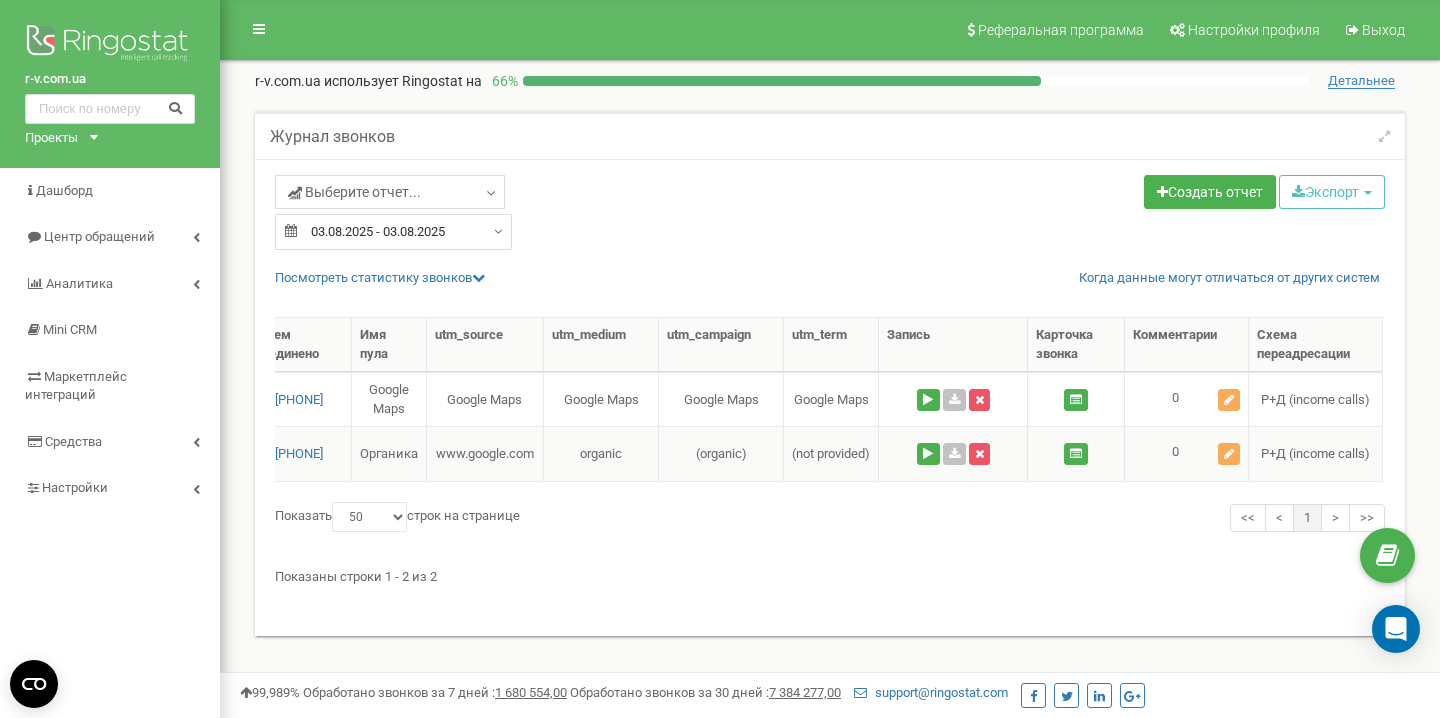 click at bounding box center (953, 453) 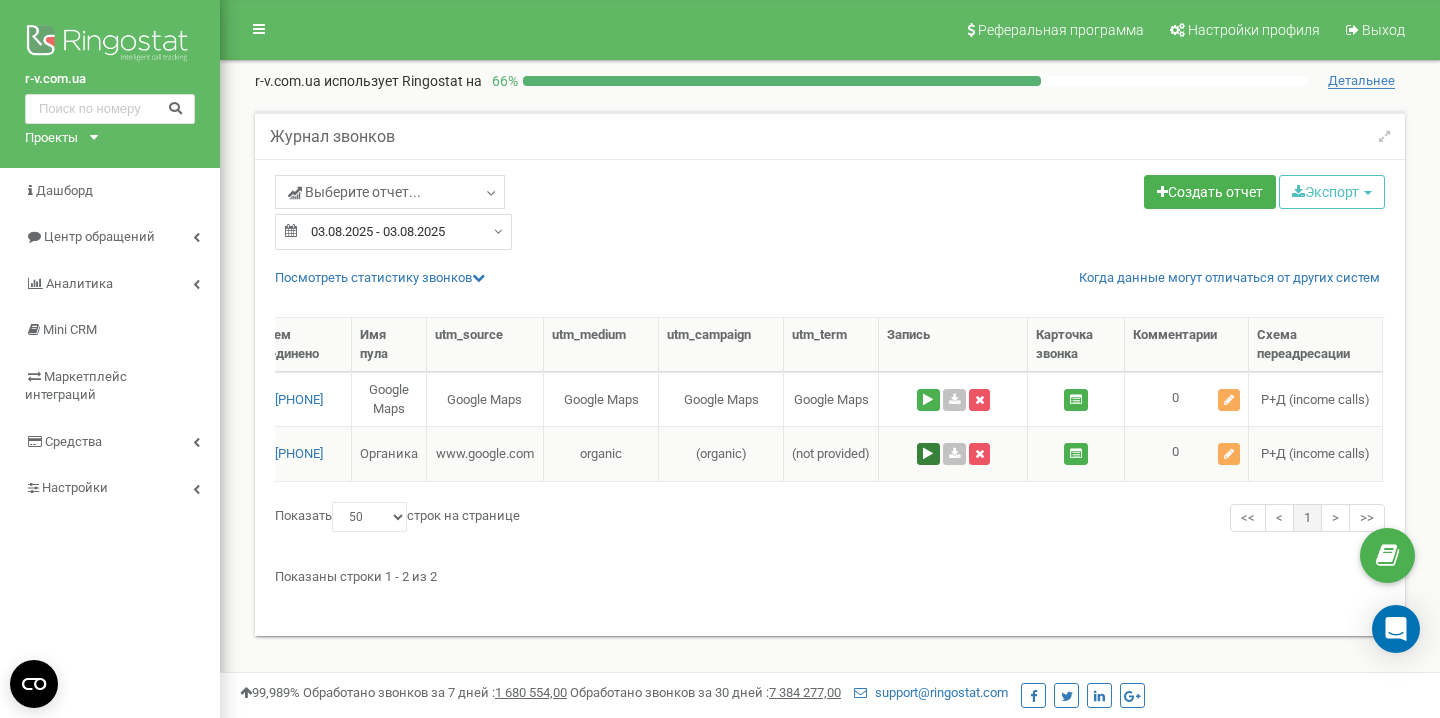 click at bounding box center [928, 454] 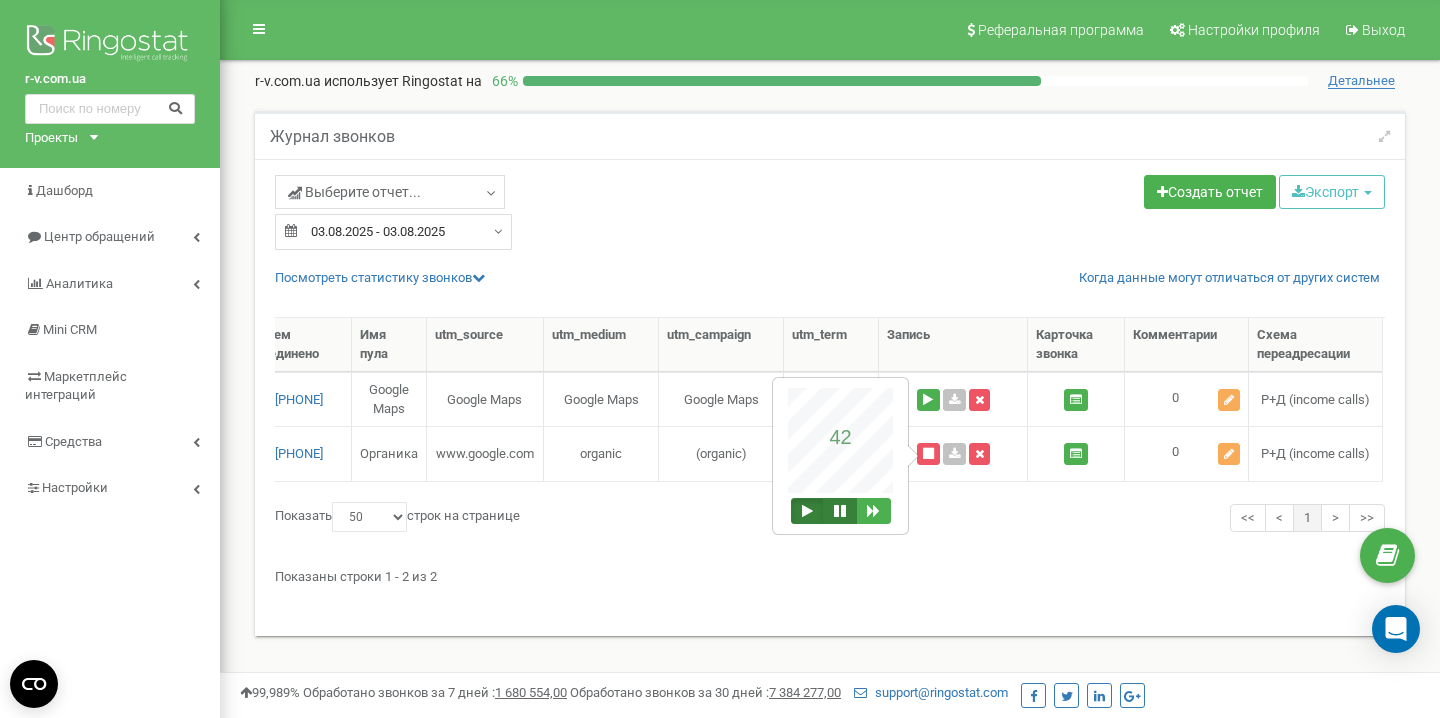 click at bounding box center (840, 511) 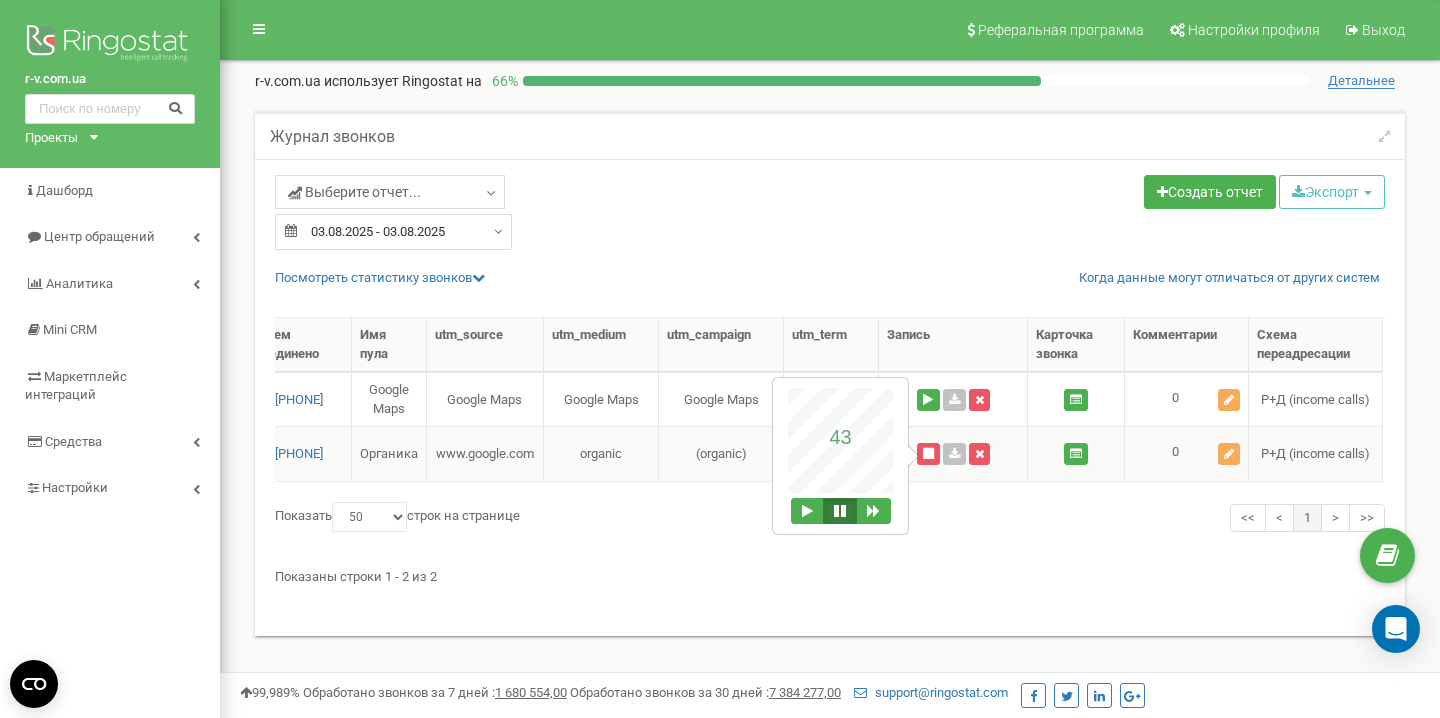 scroll, scrollTop: 0, scrollLeft: 0, axis: both 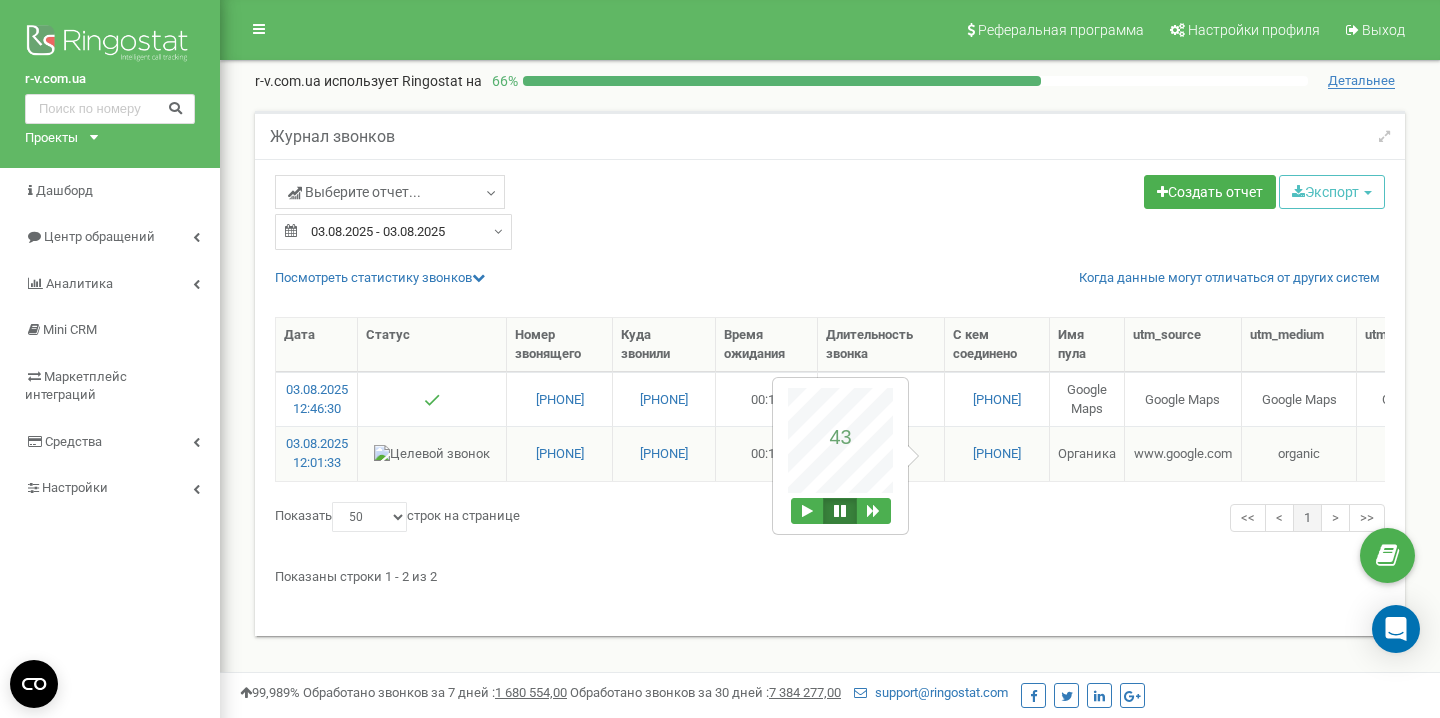 drag, startPoint x: 492, startPoint y: 454, endPoint x: 609, endPoint y: 458, distance: 117.06836 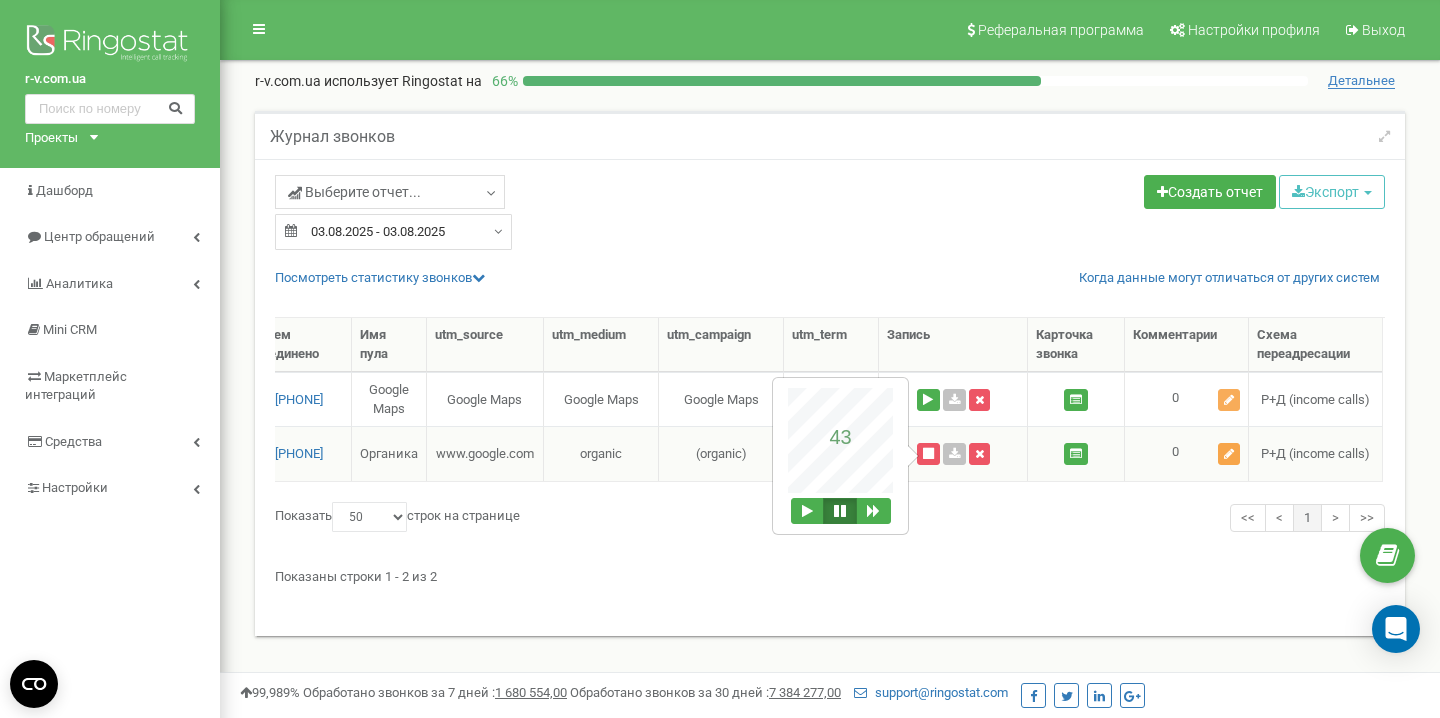 click at bounding box center [1229, 454] 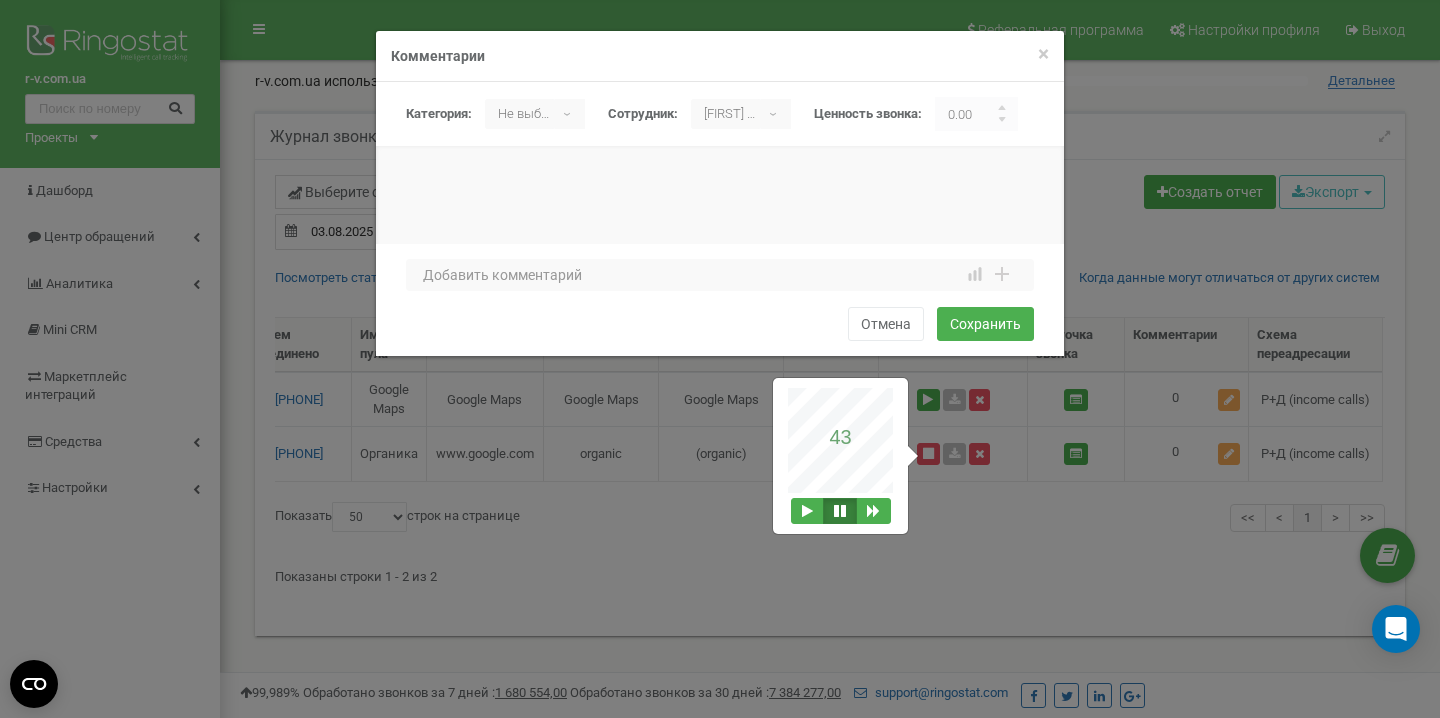 click on "Не выбрано" at bounding box center (520, 114) 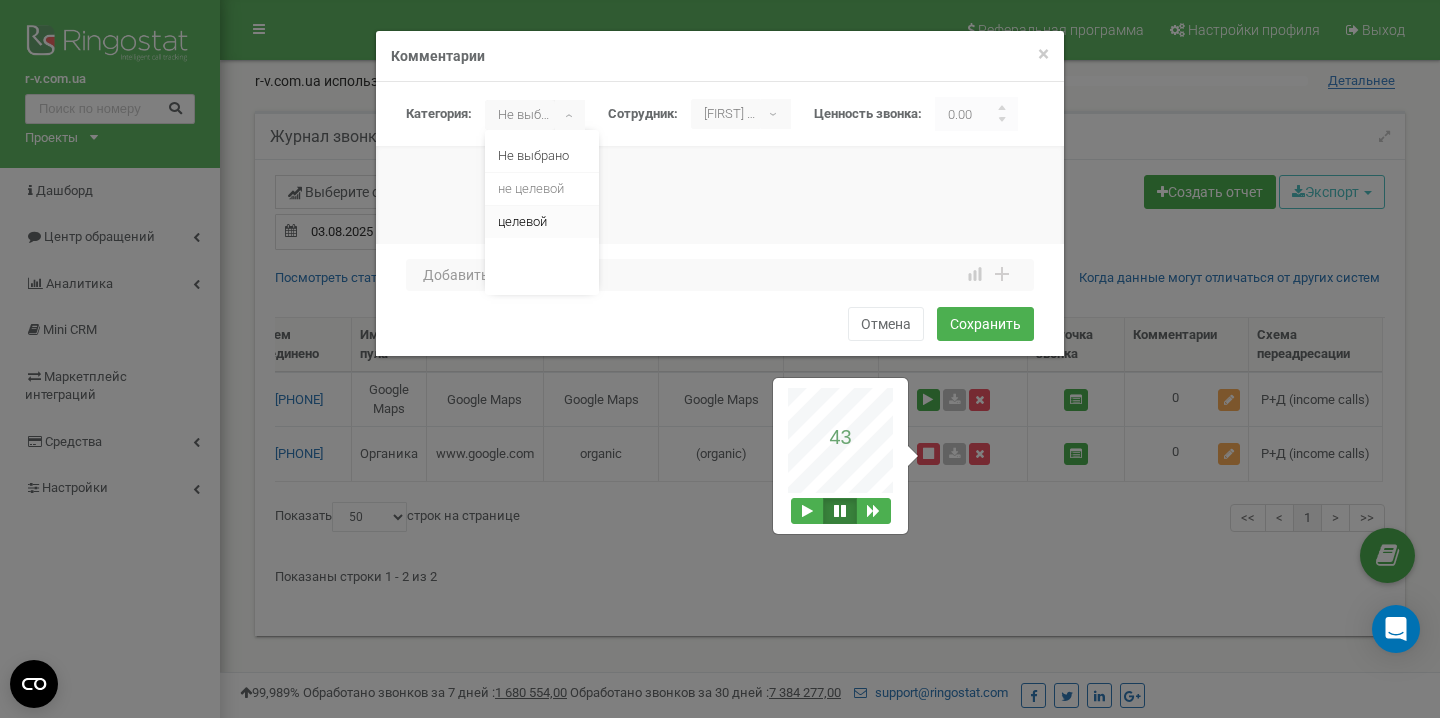 click on "целевой" at bounding box center [542, 222] 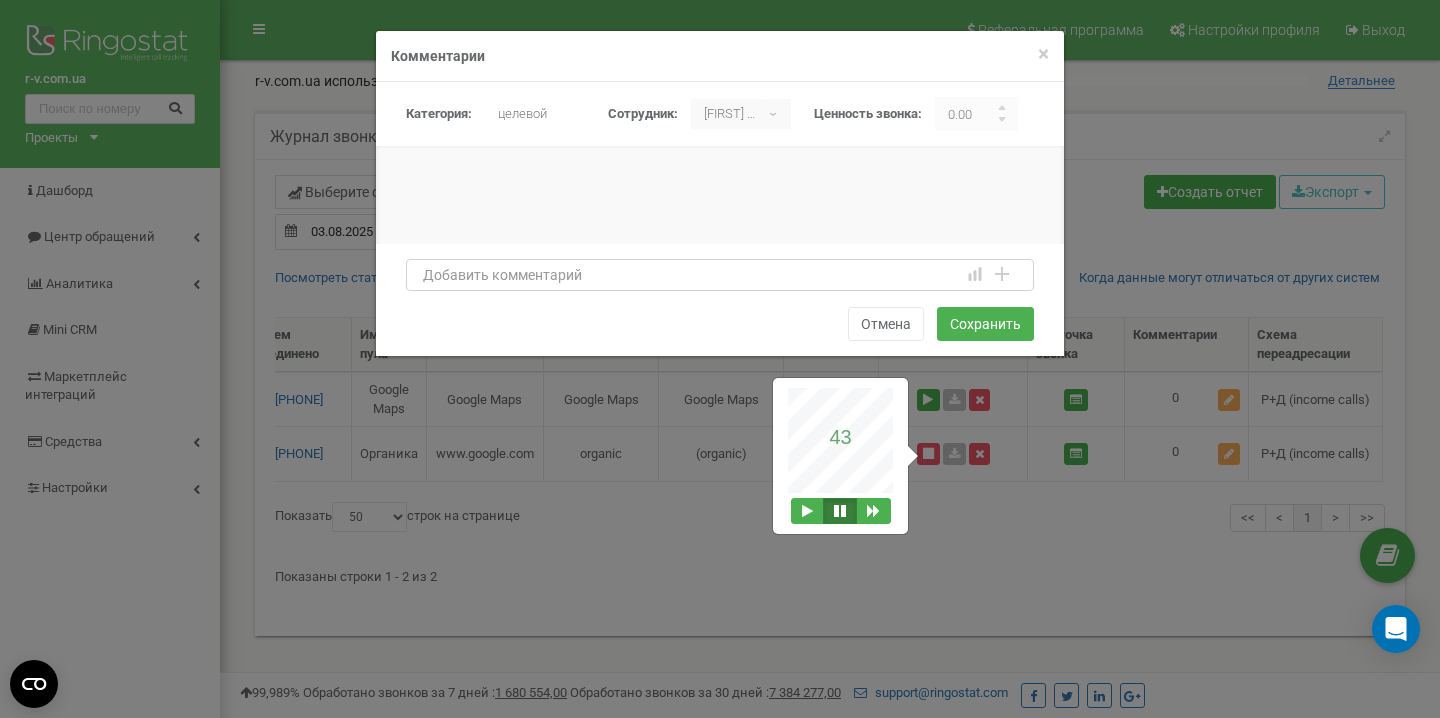 click at bounding box center [720, 275] 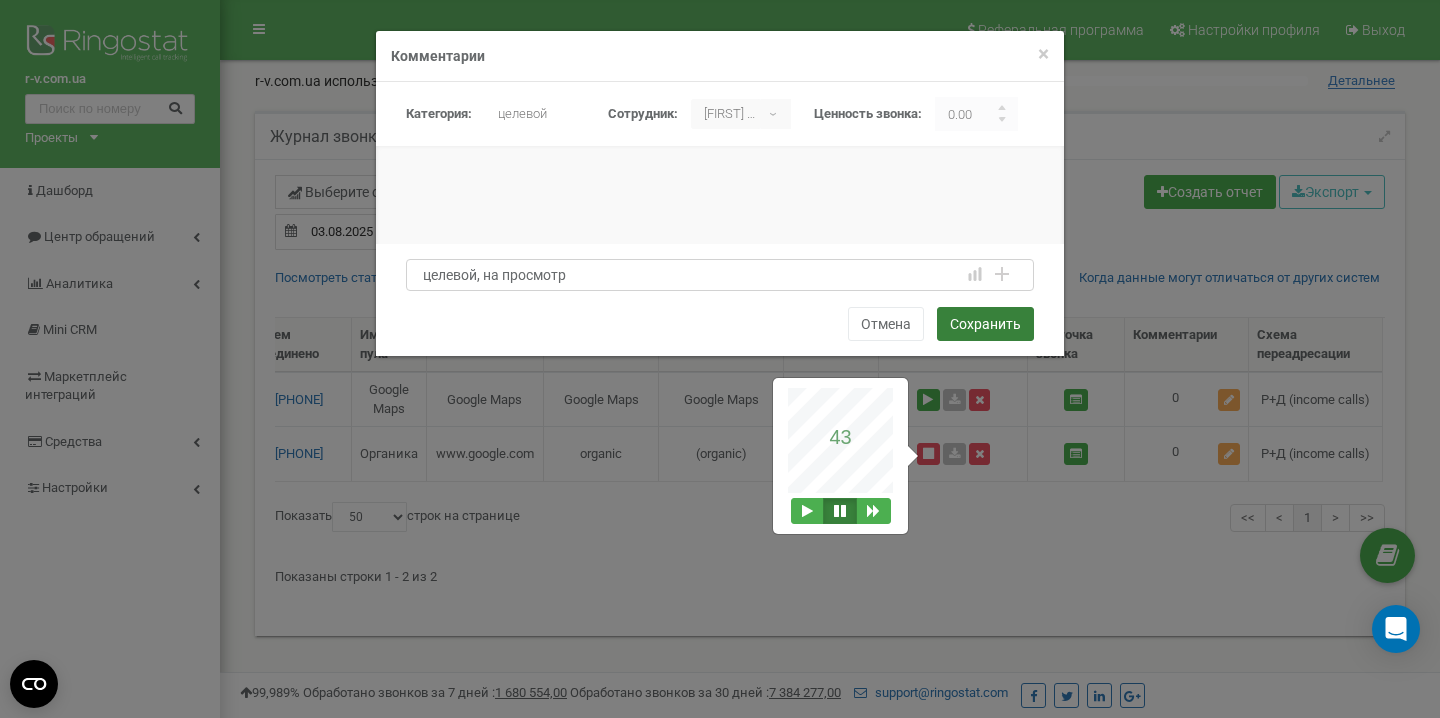 type on "целевой, на просмотр" 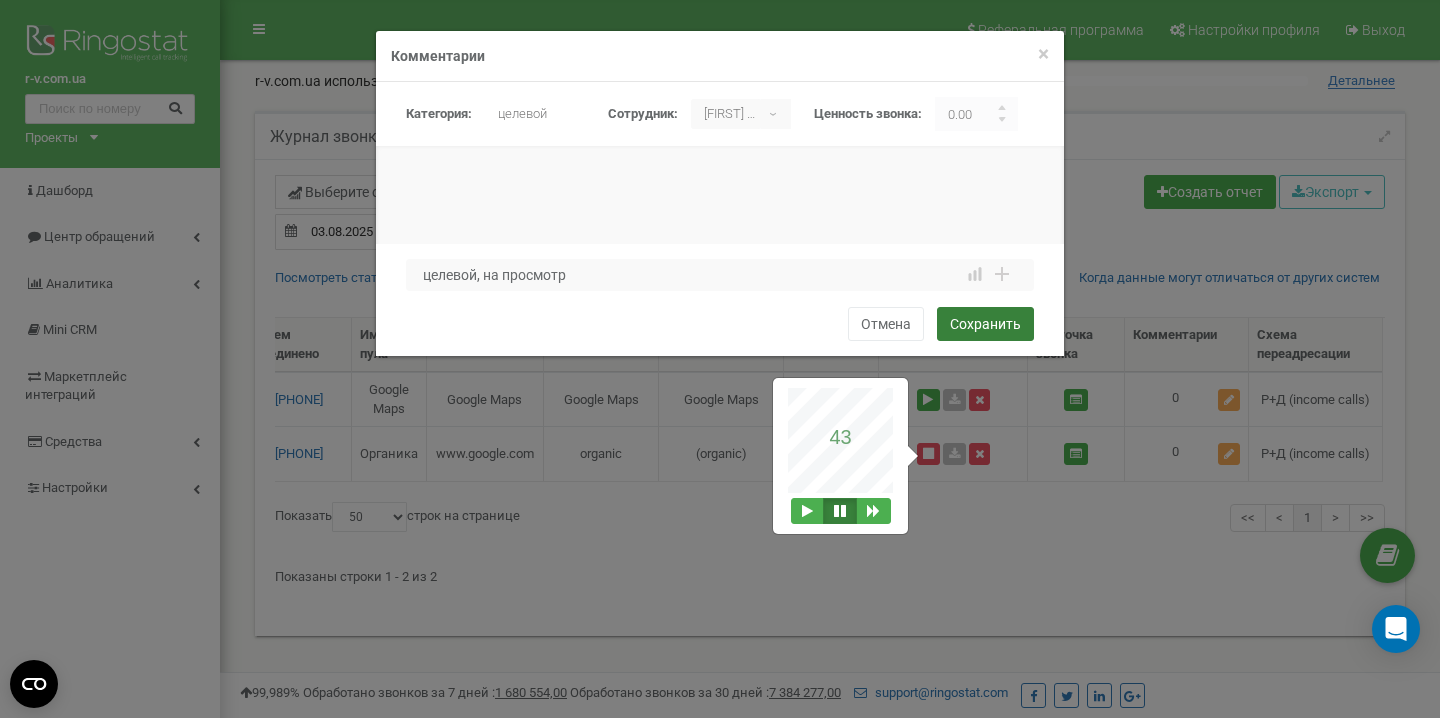 click on "Сохранить" at bounding box center (985, 324) 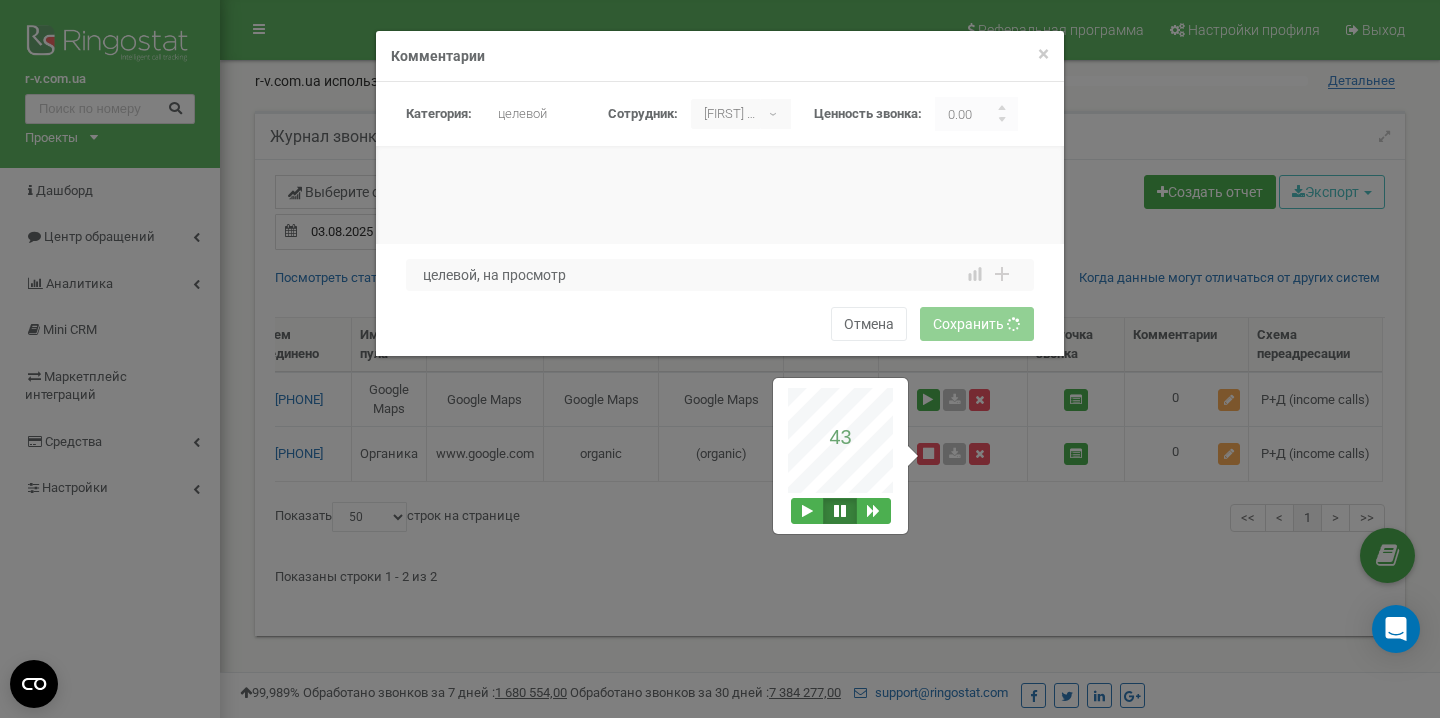 type 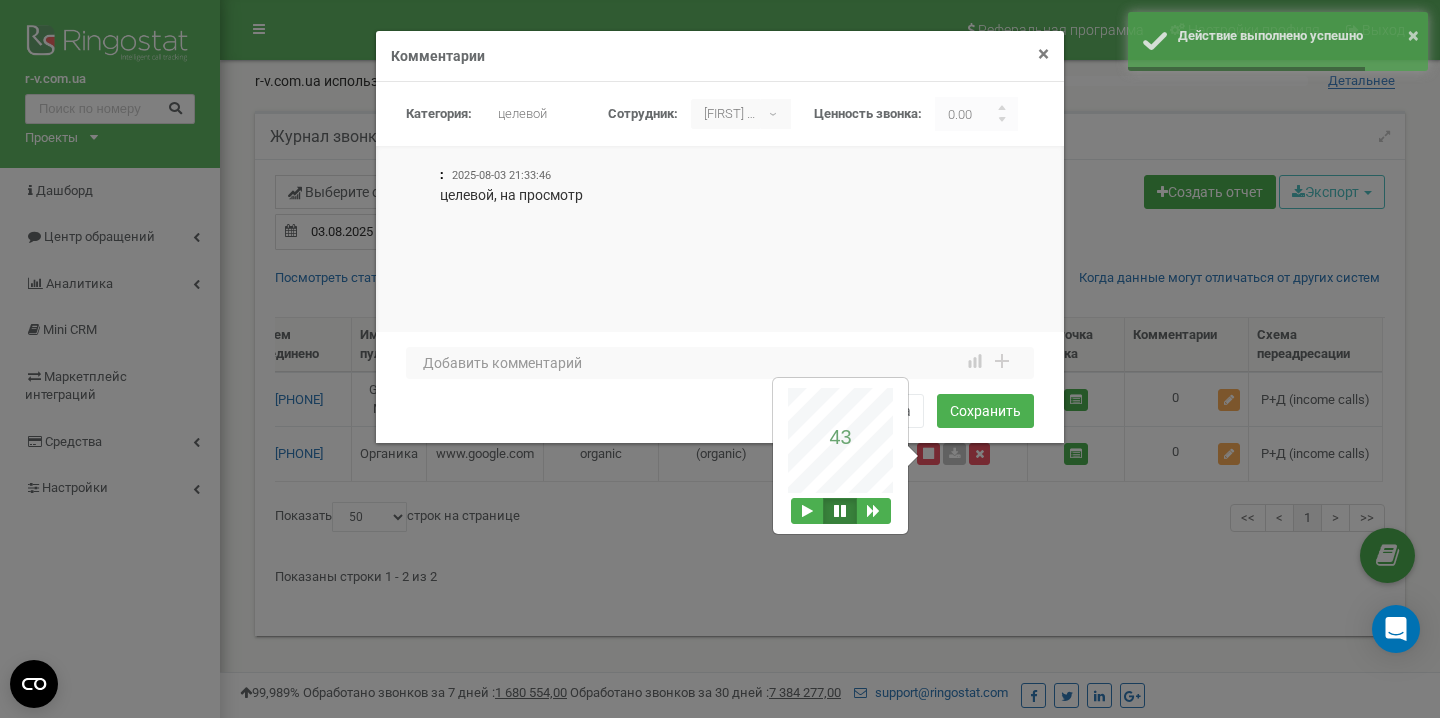 click on "×" at bounding box center [1043, 54] 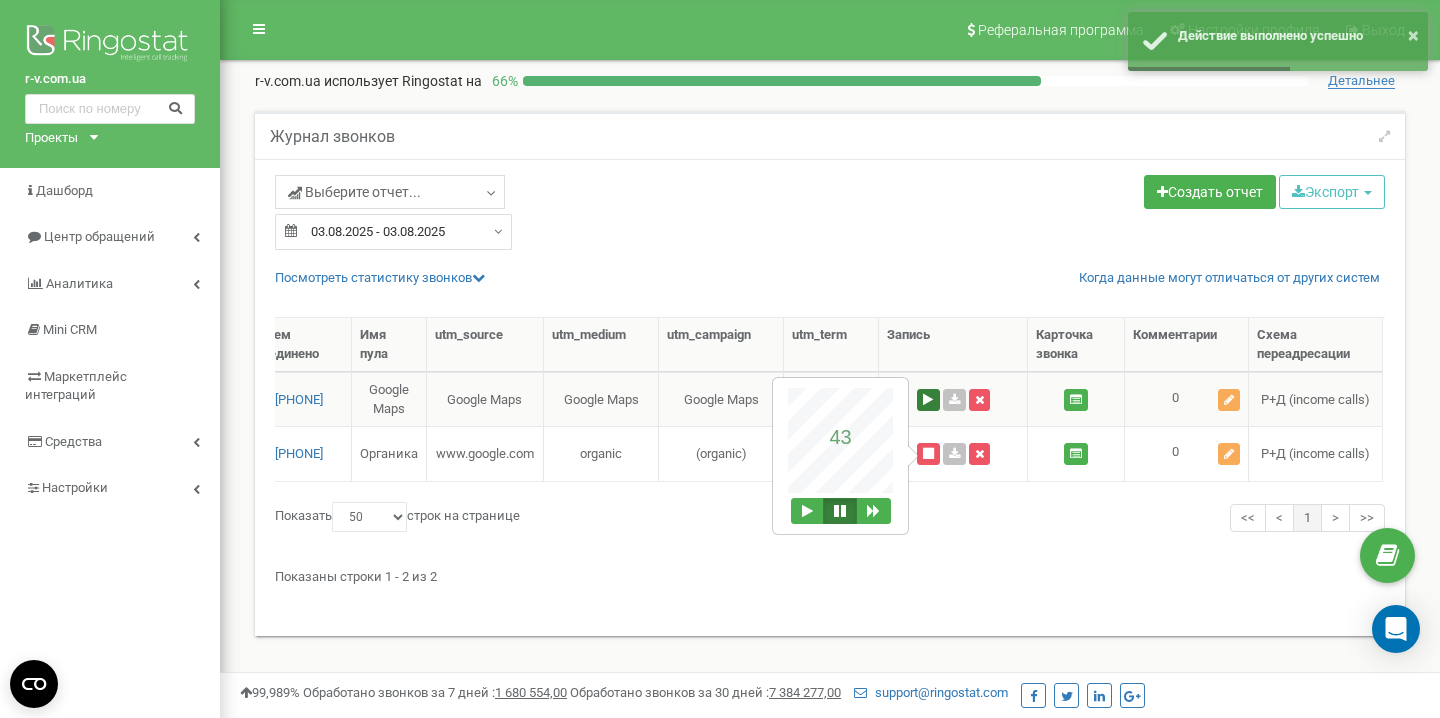click at bounding box center [928, 400] 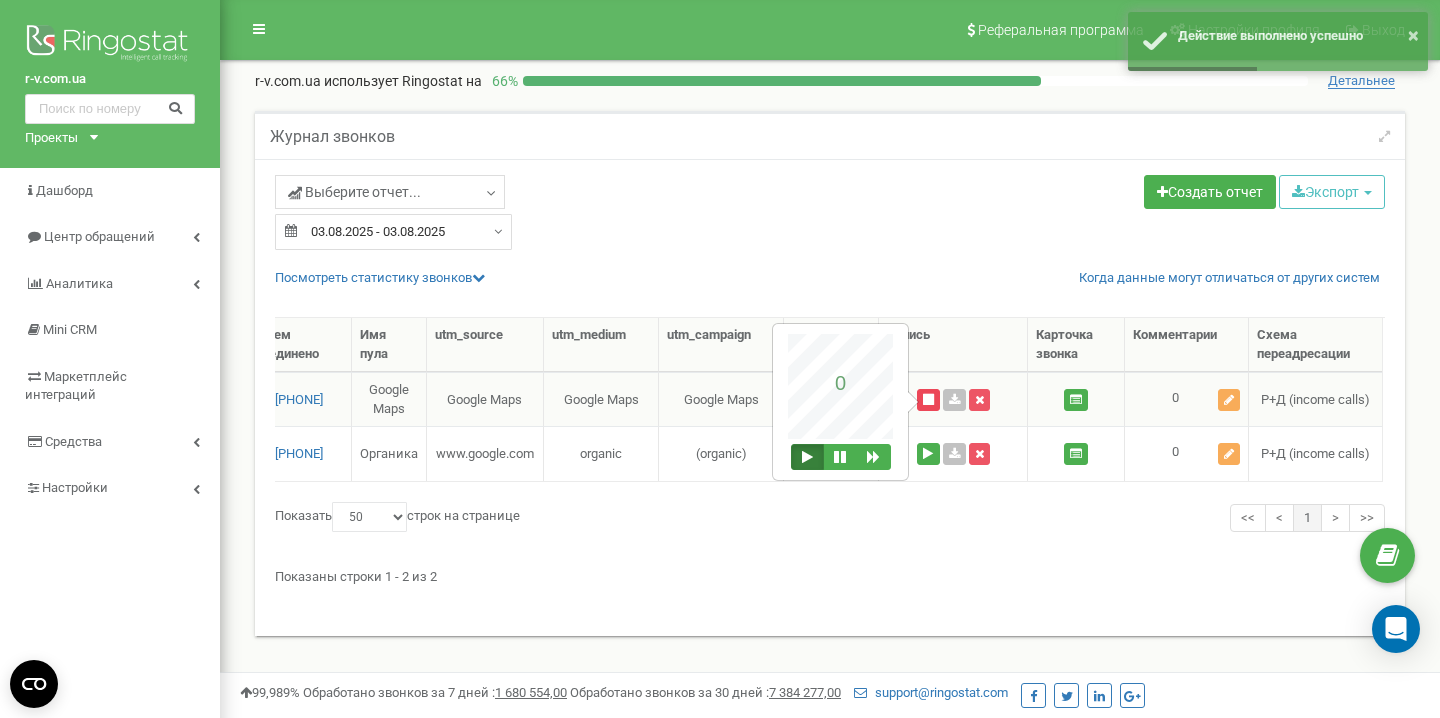 scroll, scrollTop: 0, scrollLeft: 375, axis: horizontal 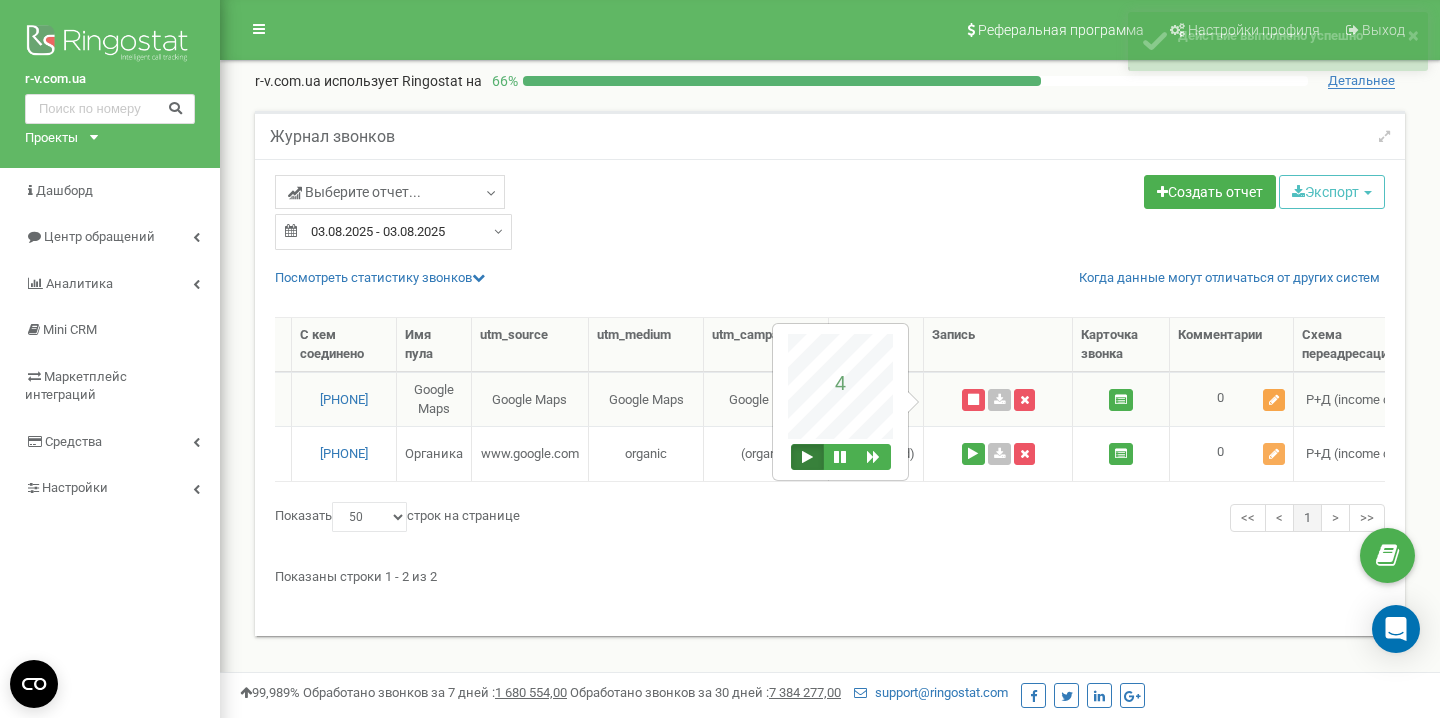 click at bounding box center (1274, 400) 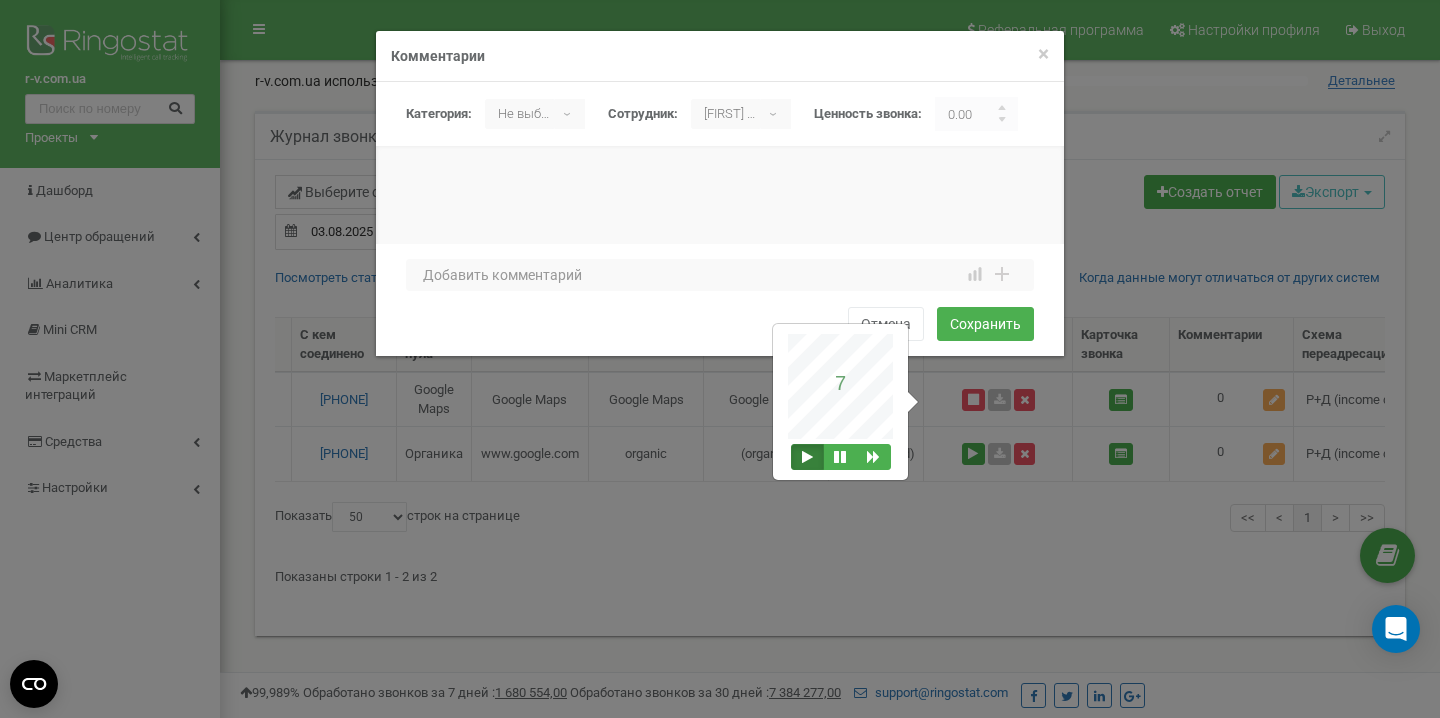 click on "Не выбрано" at bounding box center (520, 114) 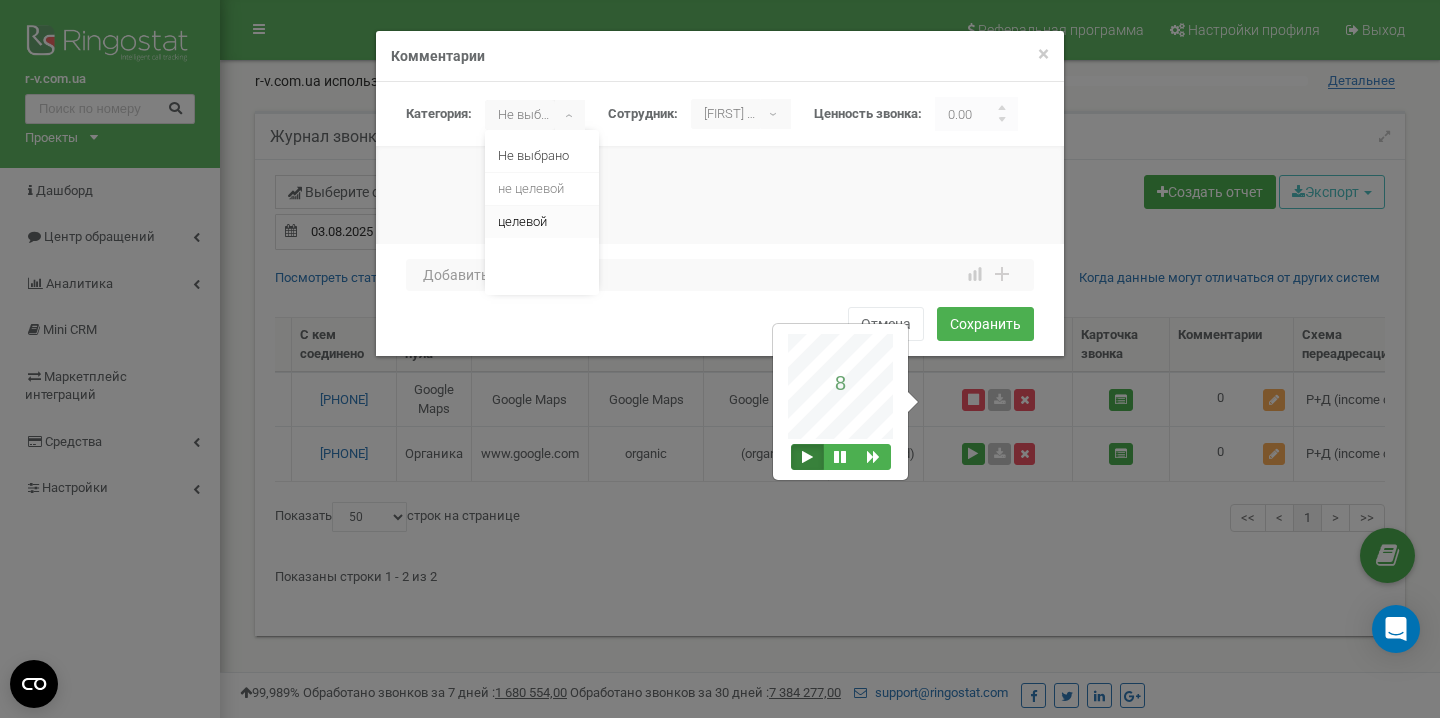 click on "целевой" at bounding box center (542, 222) 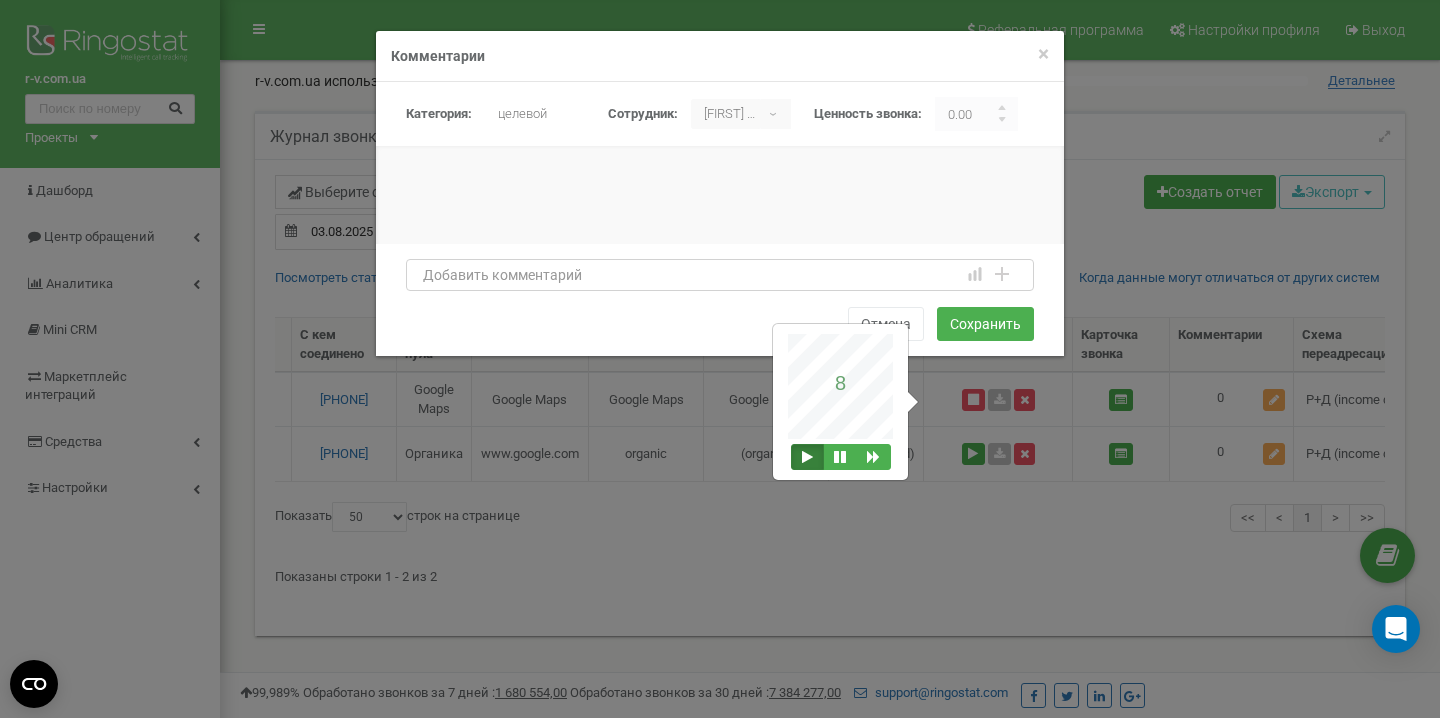 click at bounding box center (720, 275) 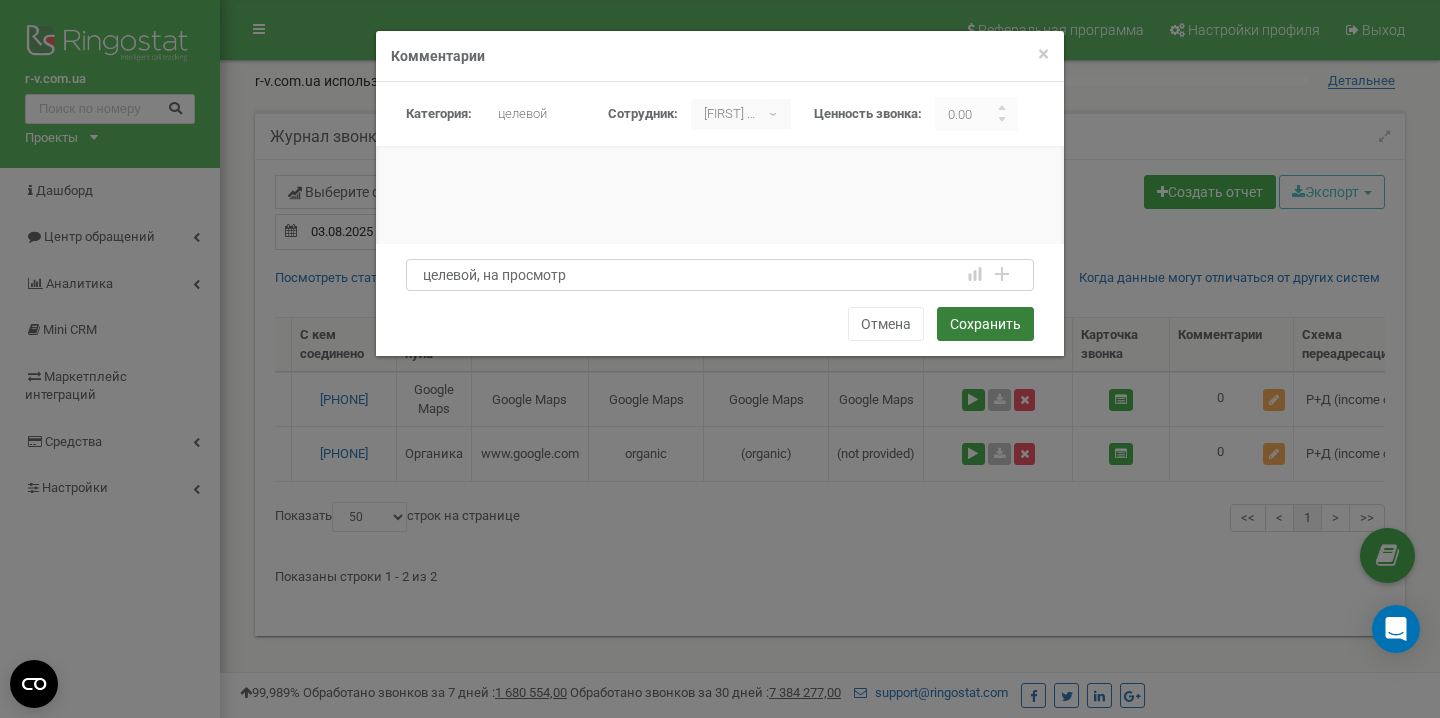 type on "целевой, на просмотр" 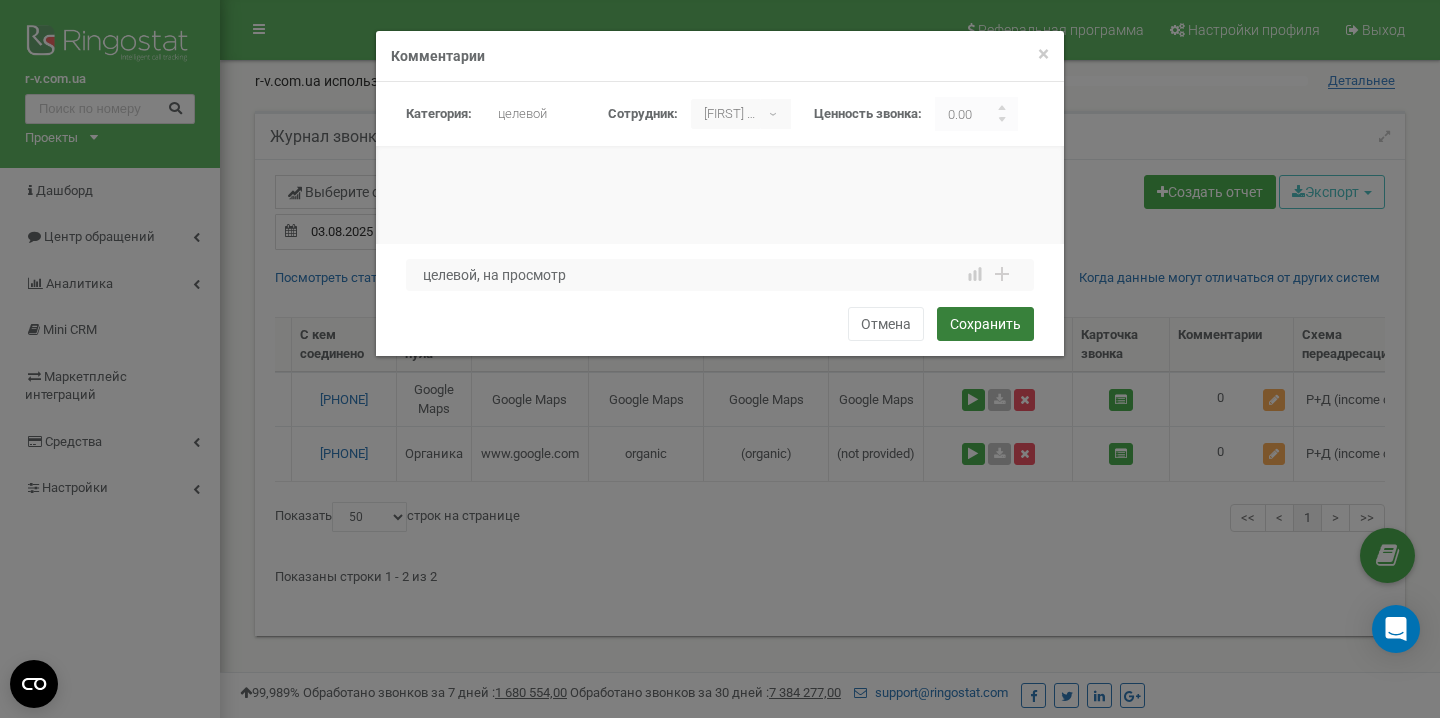 click on "Сохранить" at bounding box center [985, 324] 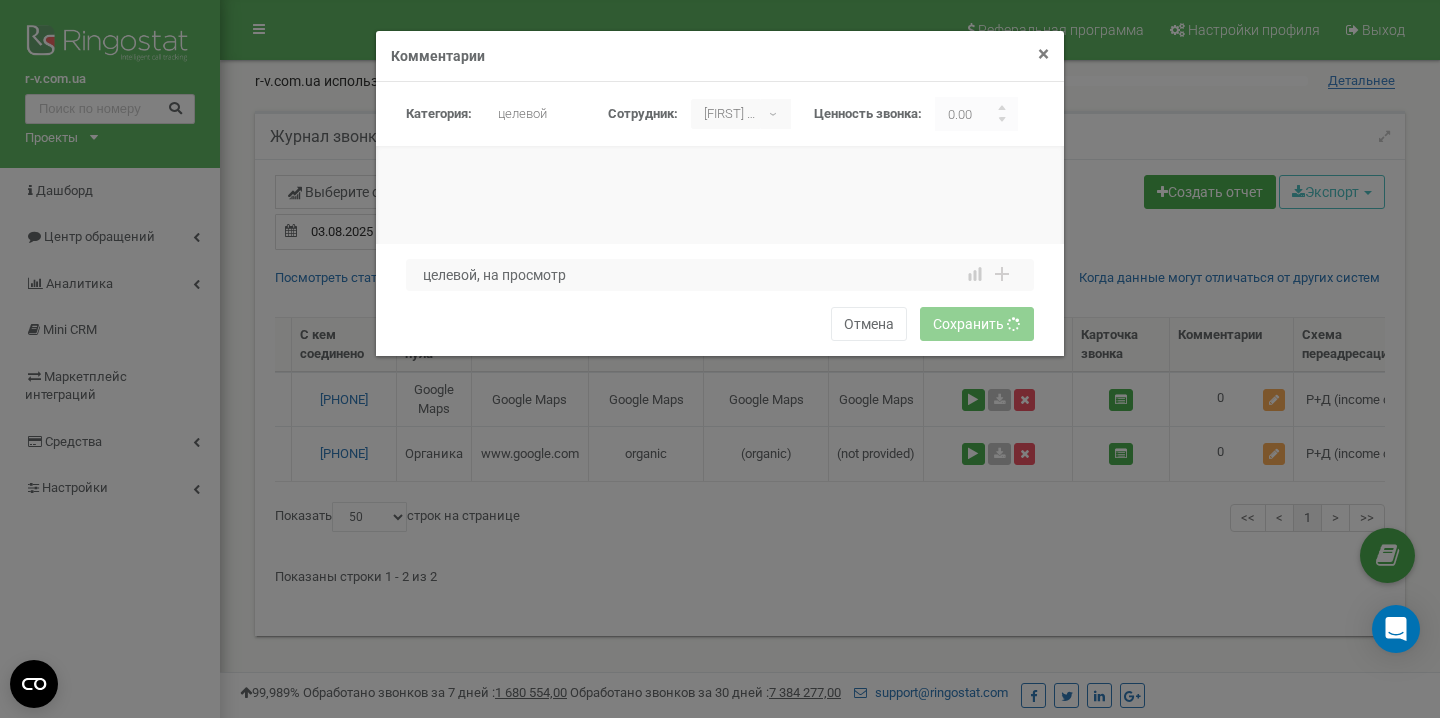 type 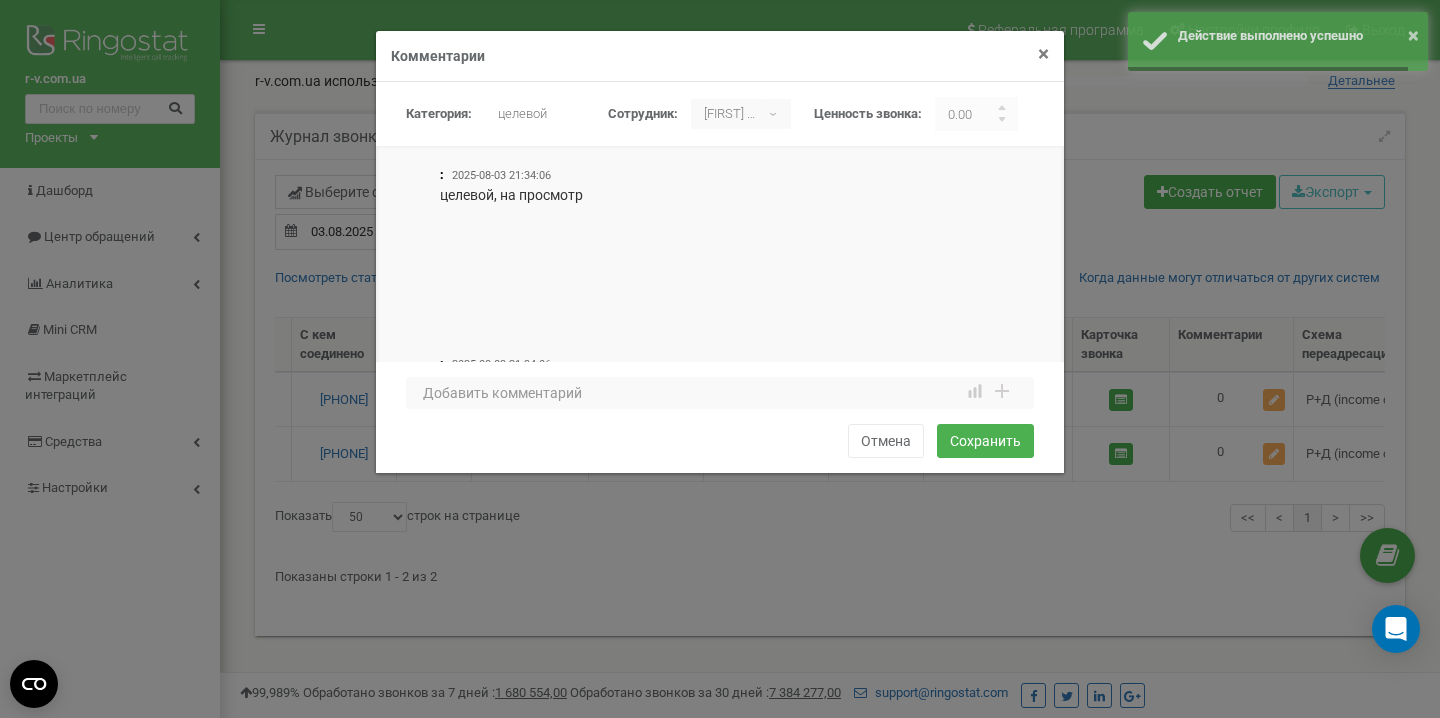 click on "×" at bounding box center (1043, 54) 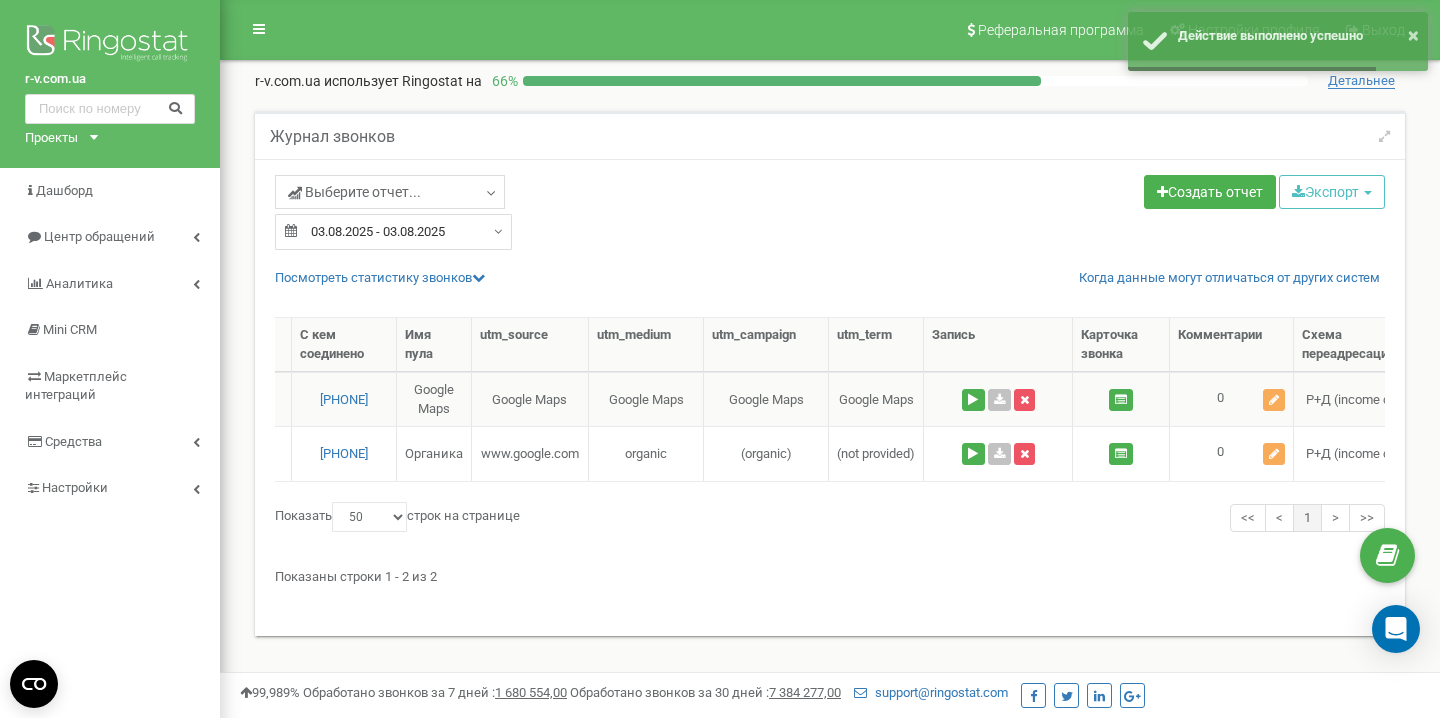 scroll, scrollTop: 0, scrollLeft: 155, axis: horizontal 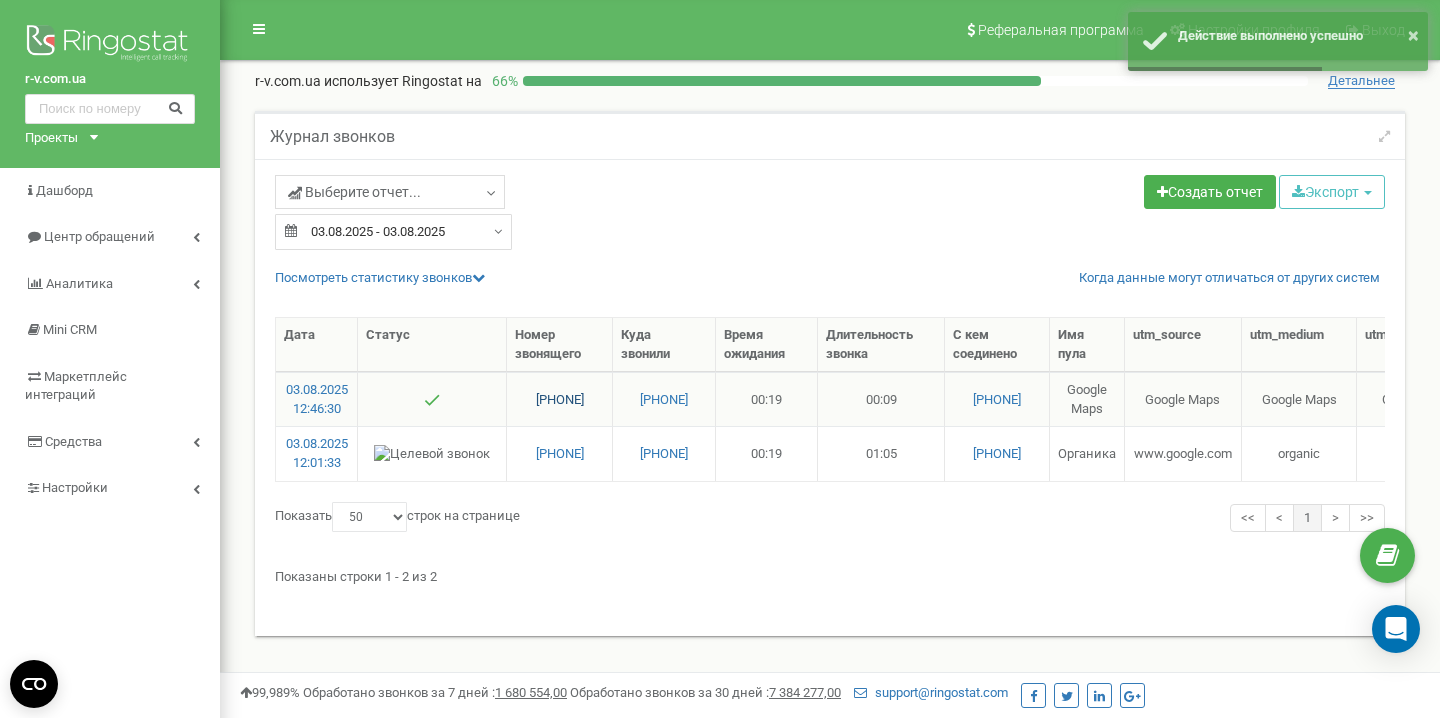 drag, startPoint x: 508, startPoint y: 398, endPoint x: 603, endPoint y: 398, distance: 95 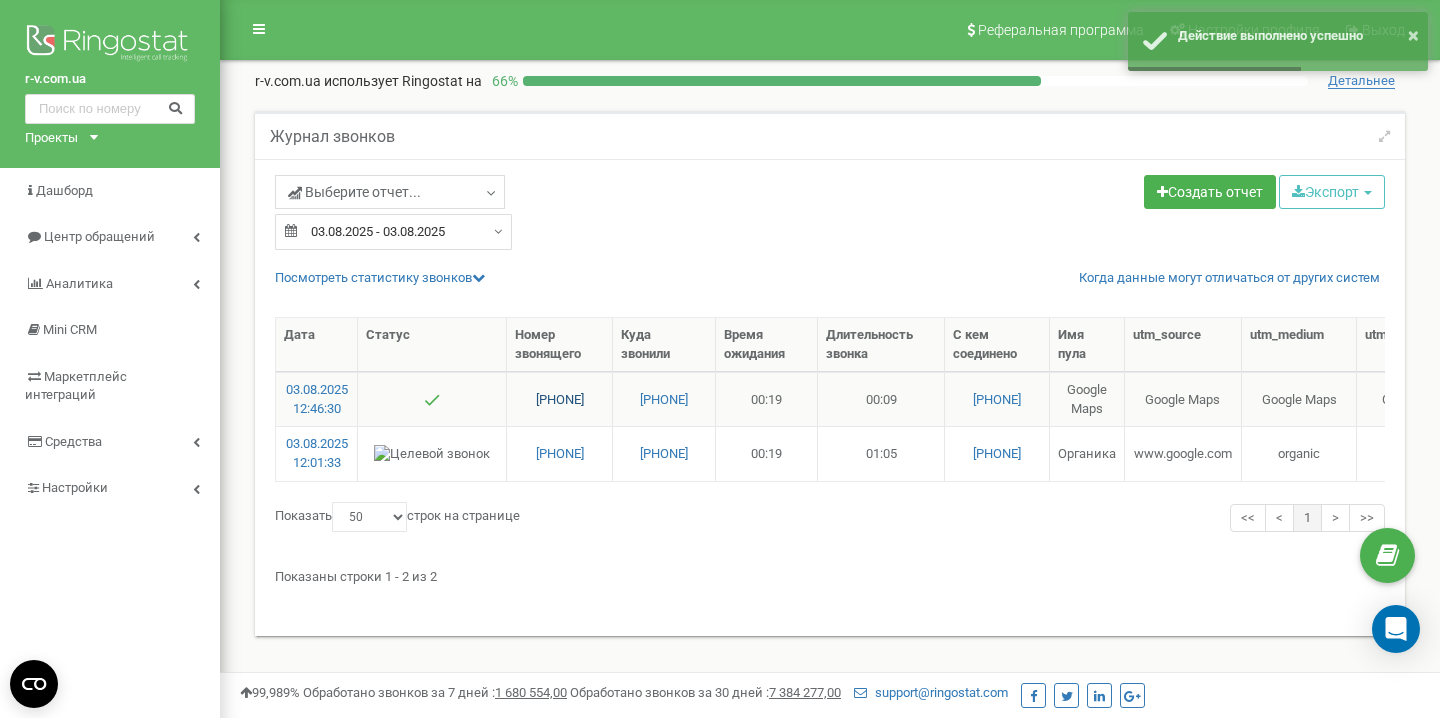 copy on "[PHONE]" 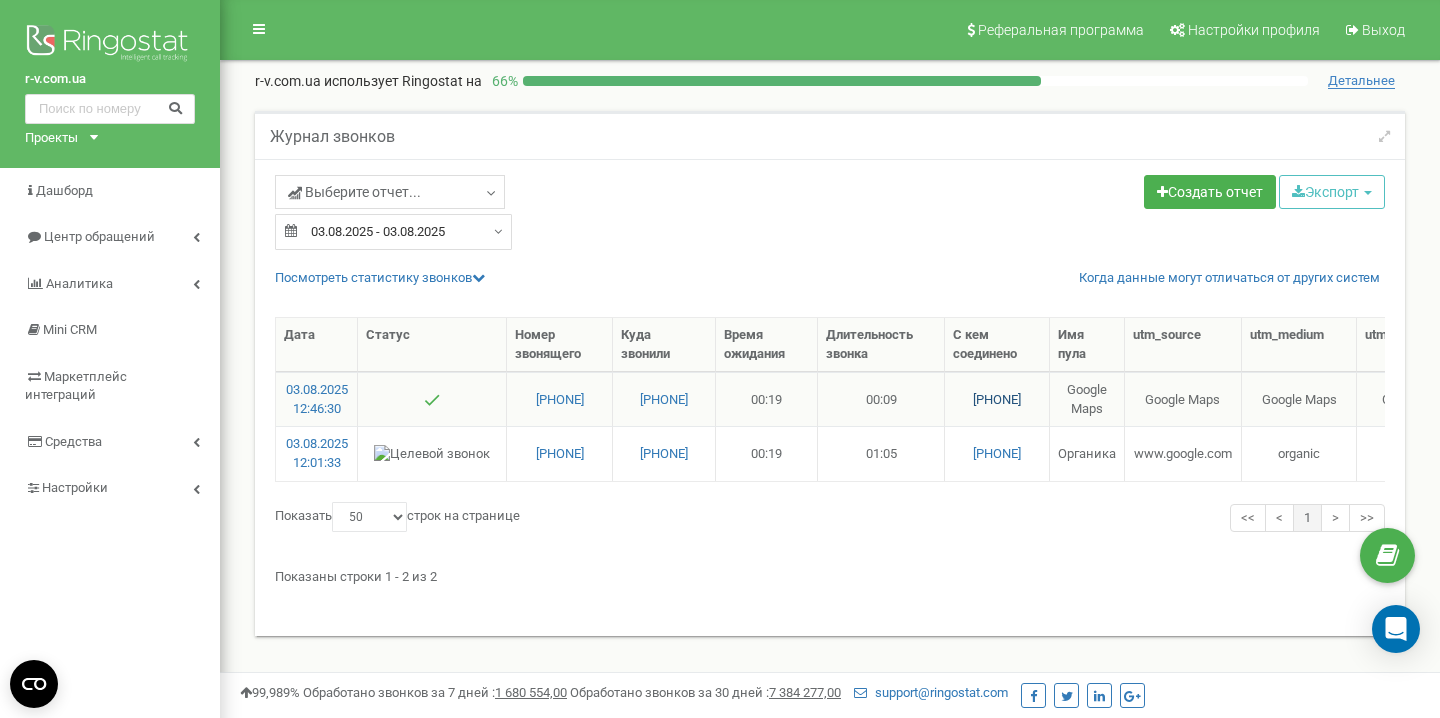 scroll, scrollTop: 0, scrollLeft: 569, axis: horizontal 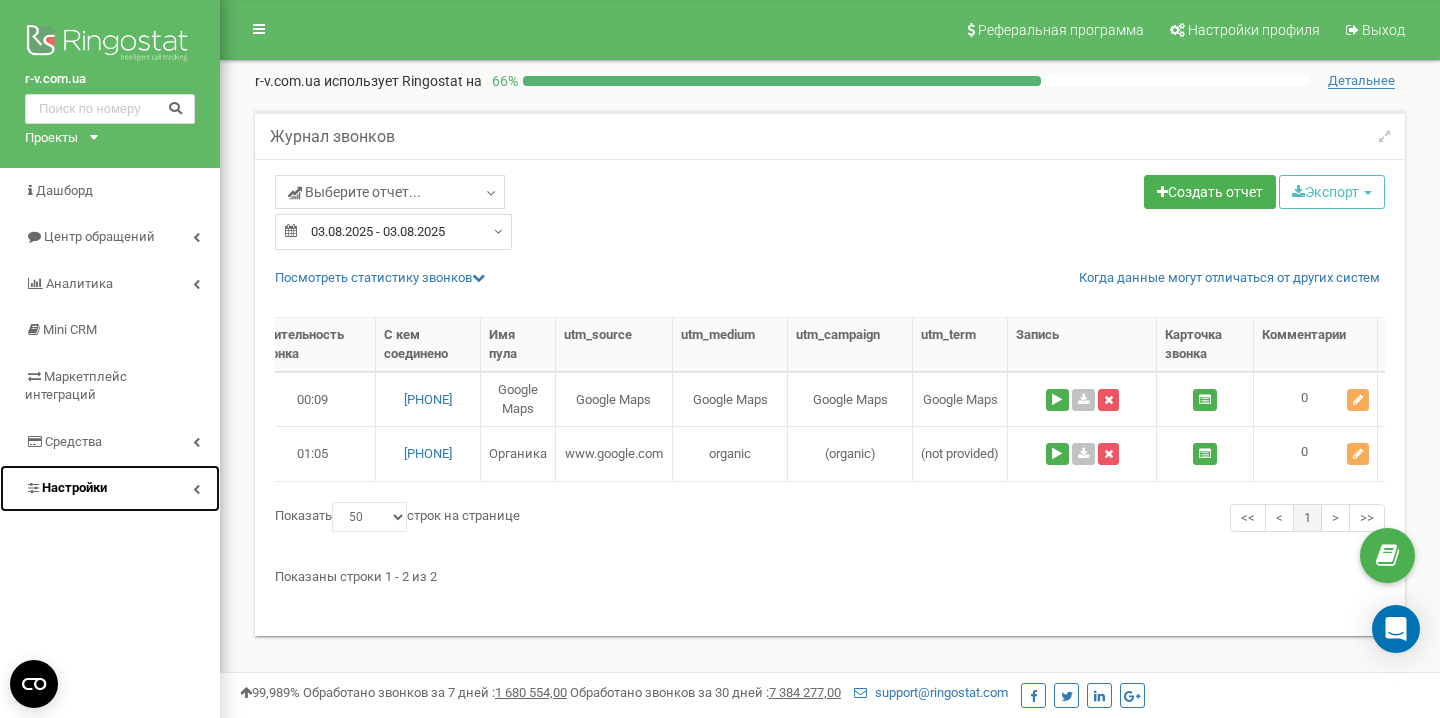 click on "Настройки" at bounding box center [110, 488] 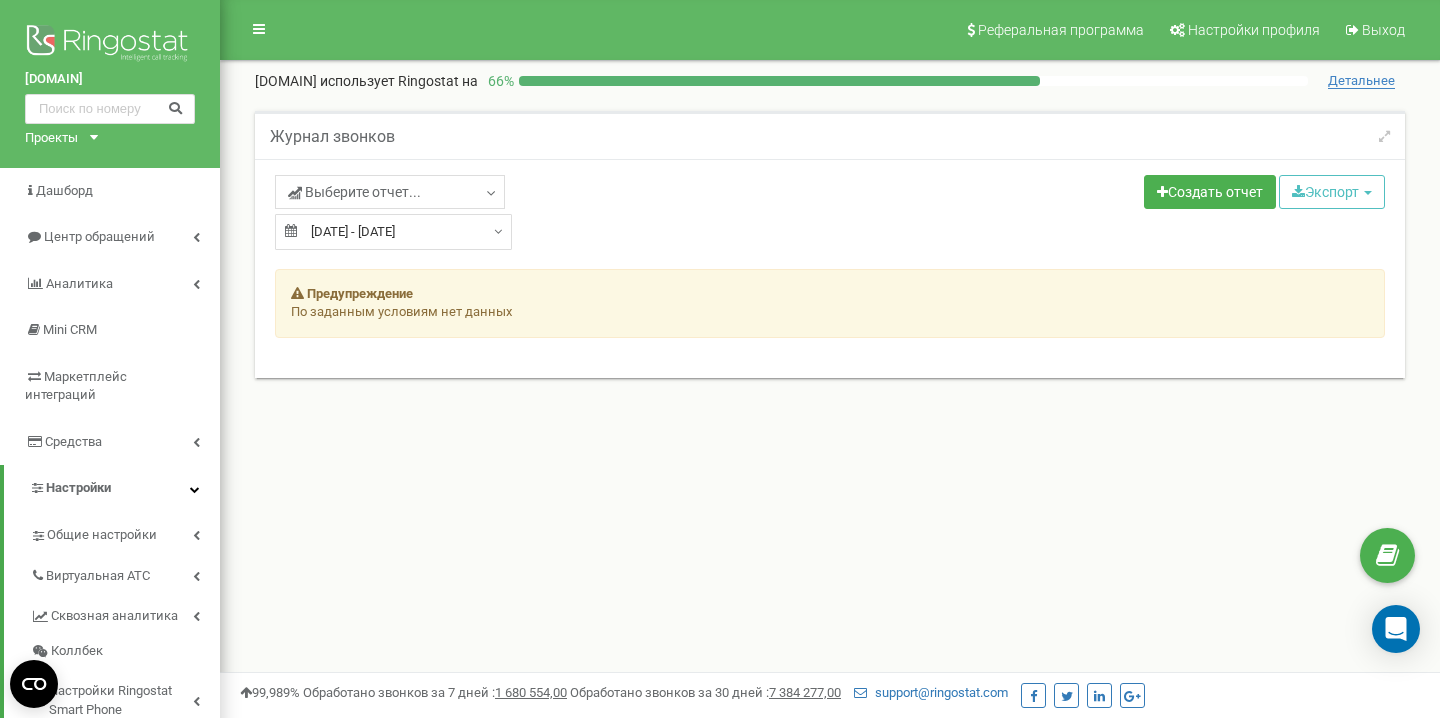 scroll, scrollTop: 0, scrollLeft: 0, axis: both 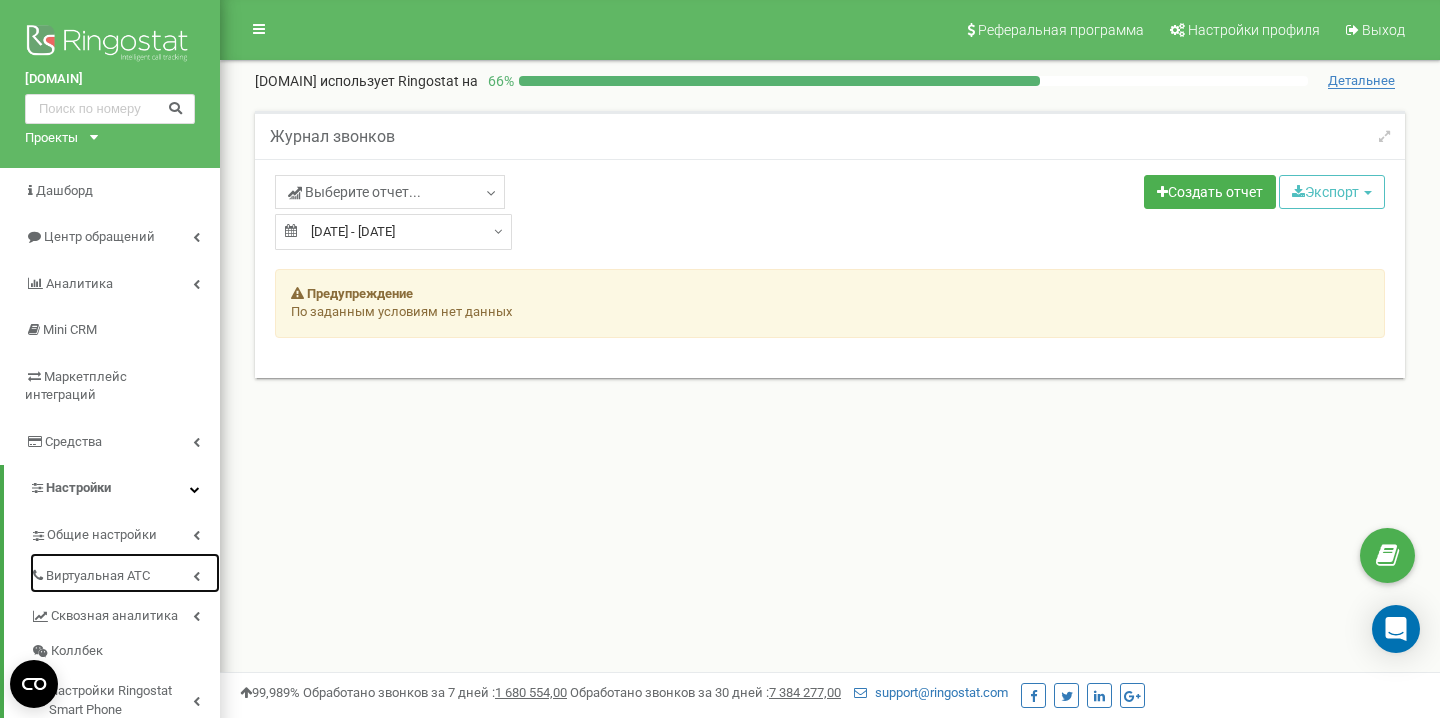 click on "Виртуальная АТС" at bounding box center (98, 576) 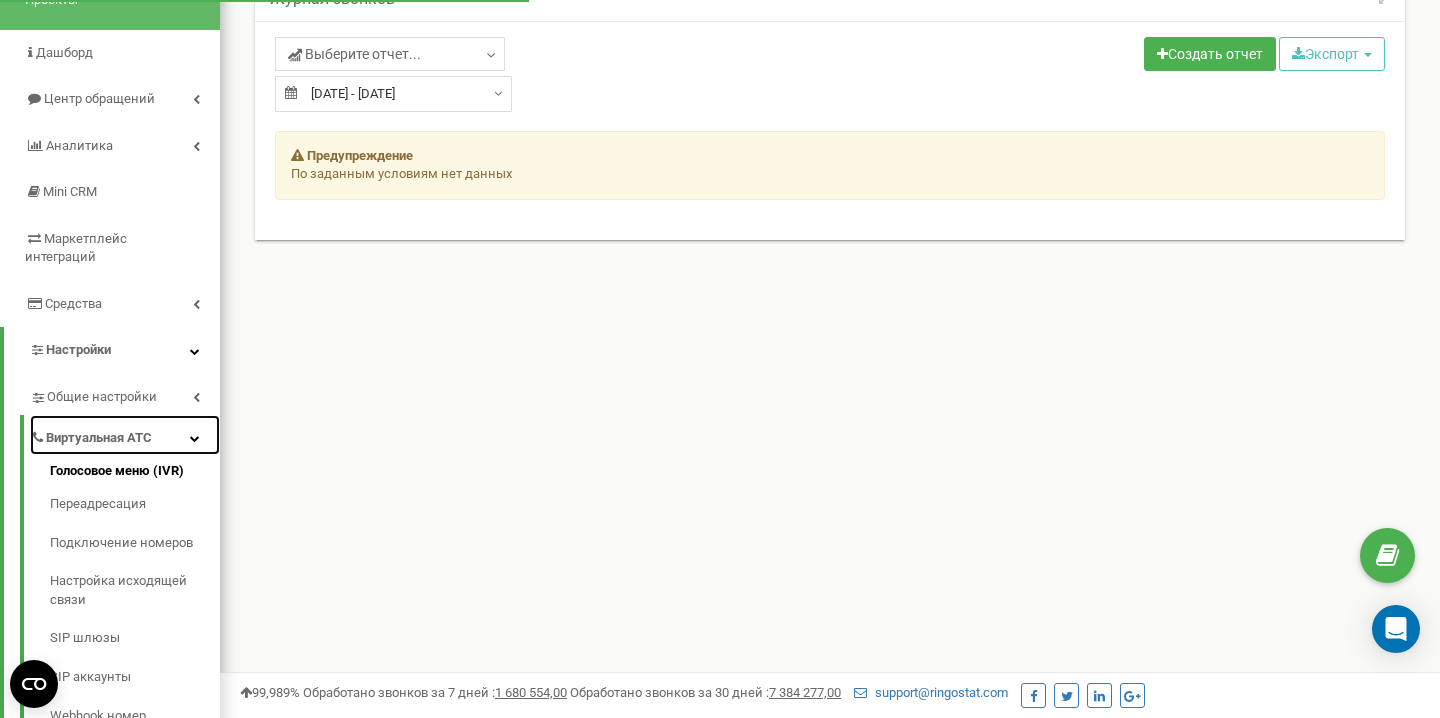 scroll, scrollTop: 159, scrollLeft: 0, axis: vertical 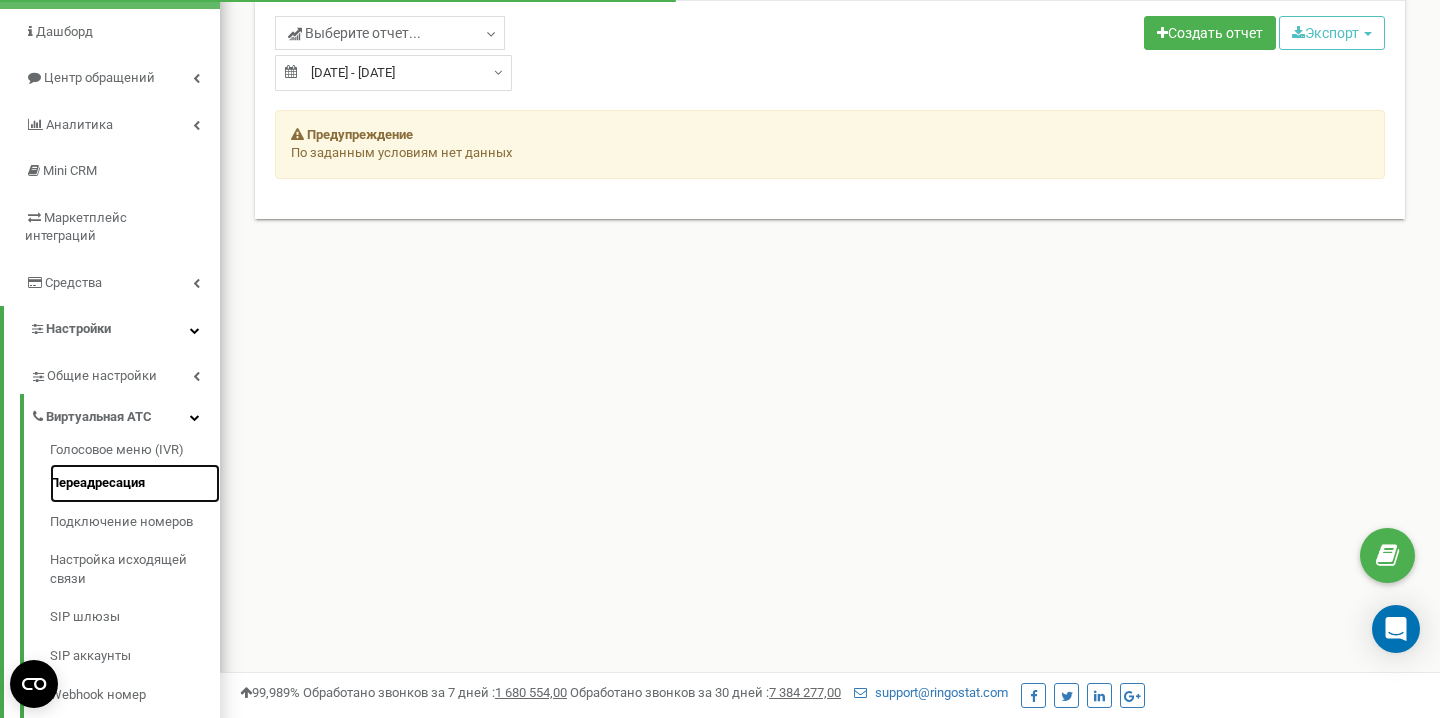 click on "Переадресация" at bounding box center (135, 483) 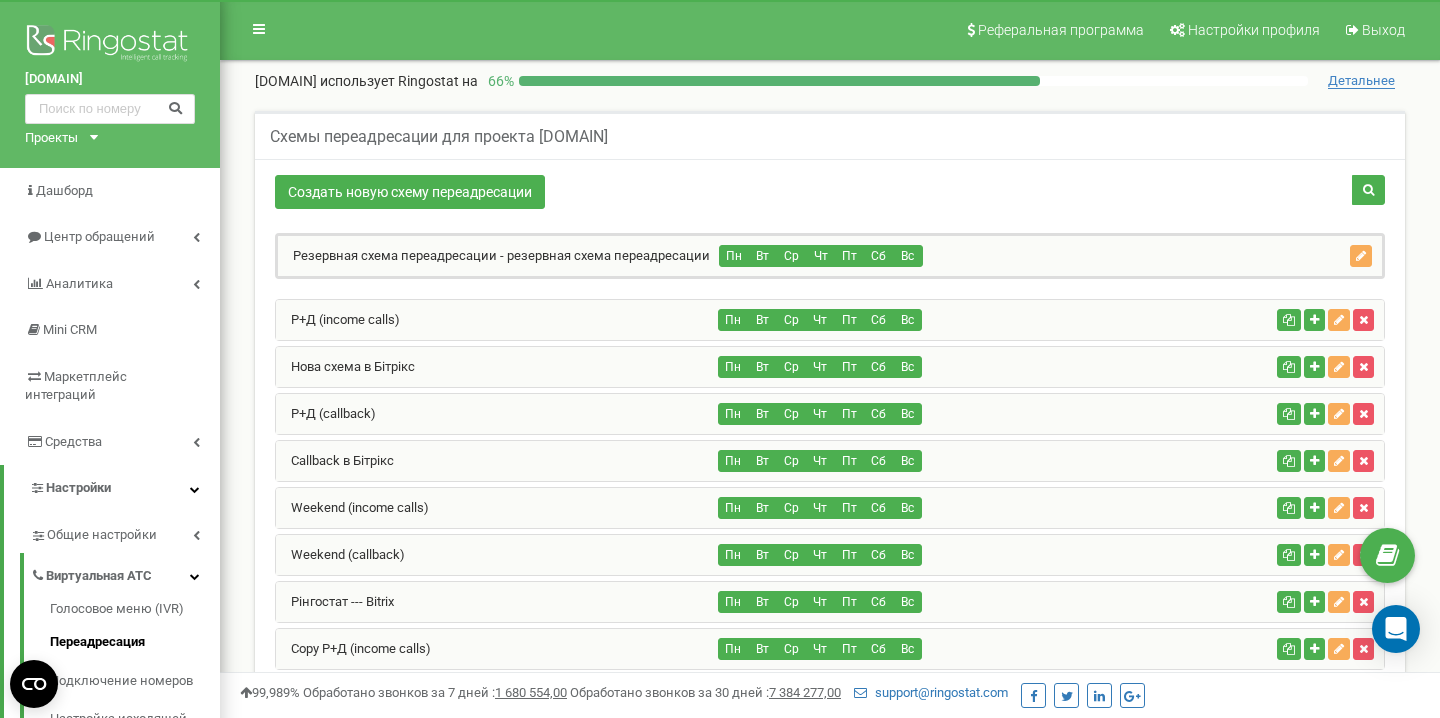 scroll, scrollTop: 0, scrollLeft: 0, axis: both 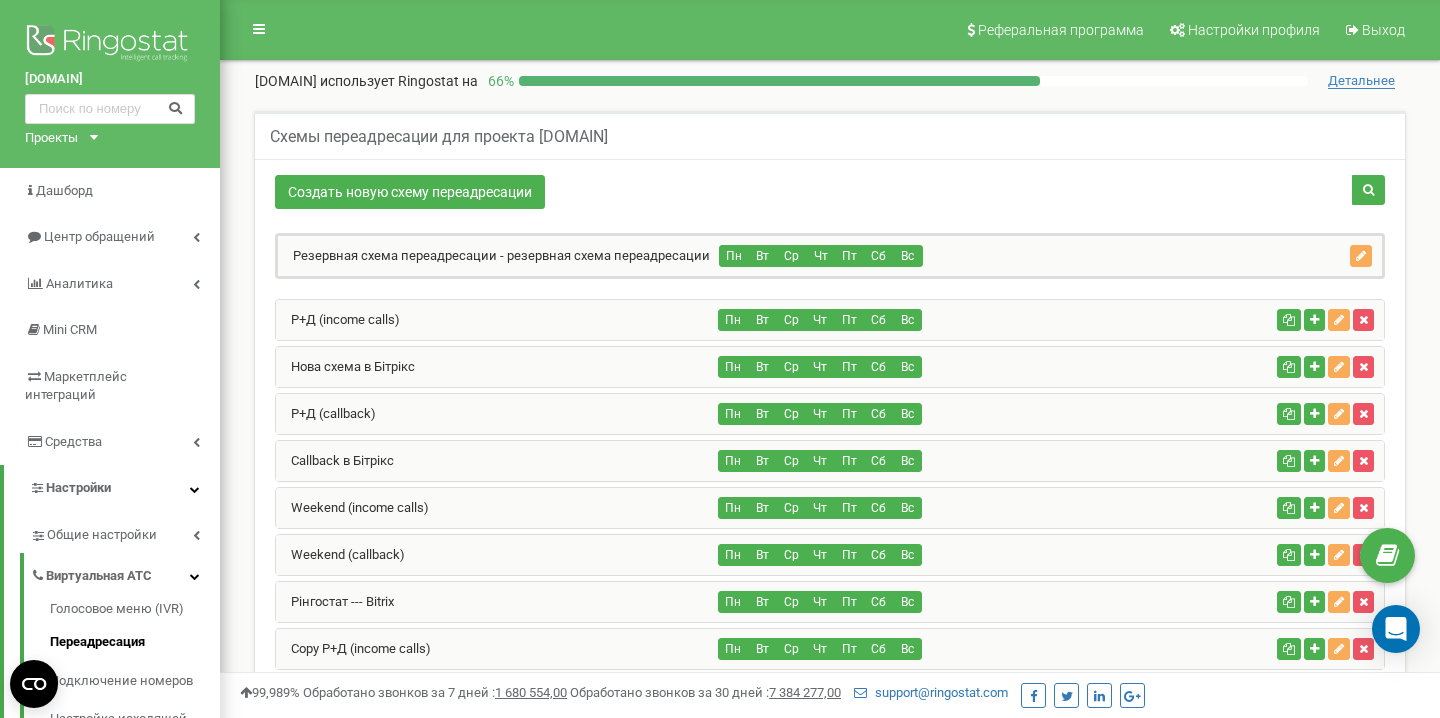 click on "Р+Д (income calls)" at bounding box center (497, 320) 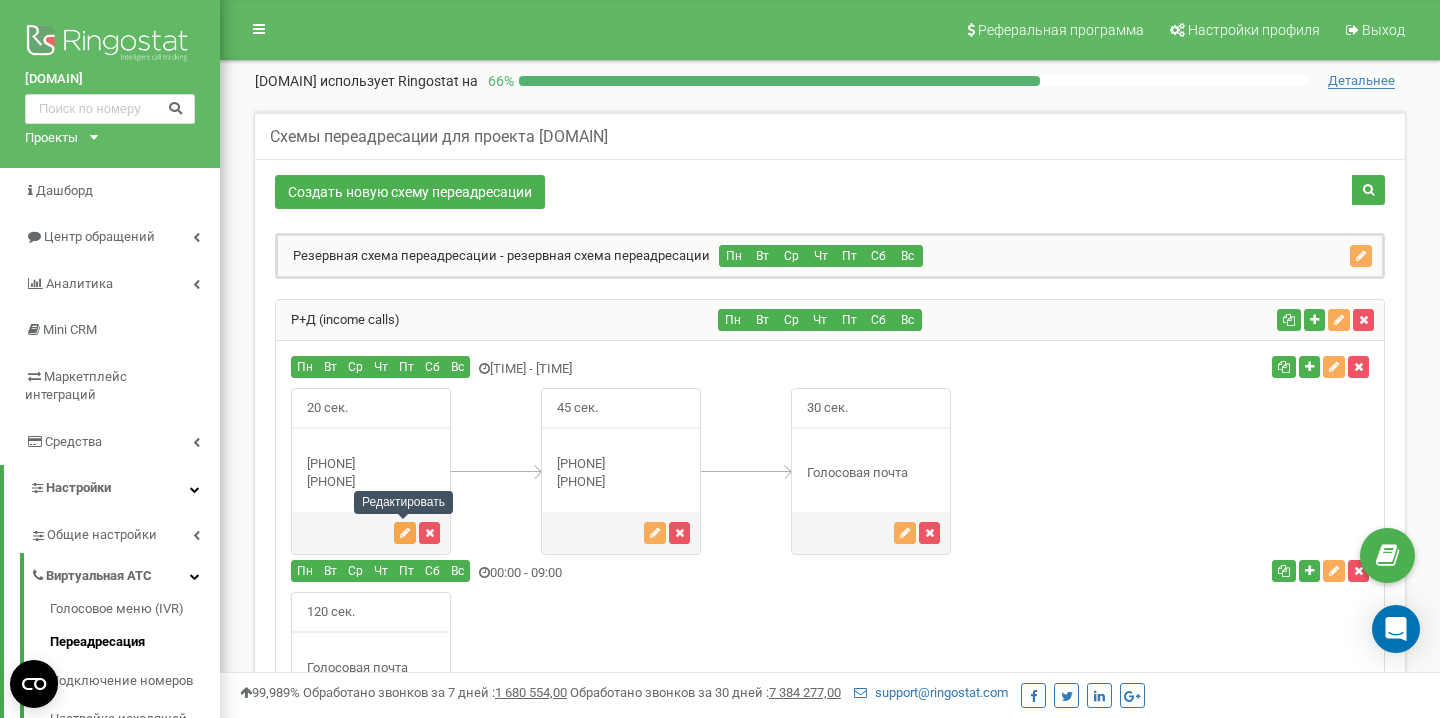 click at bounding box center [405, 533] 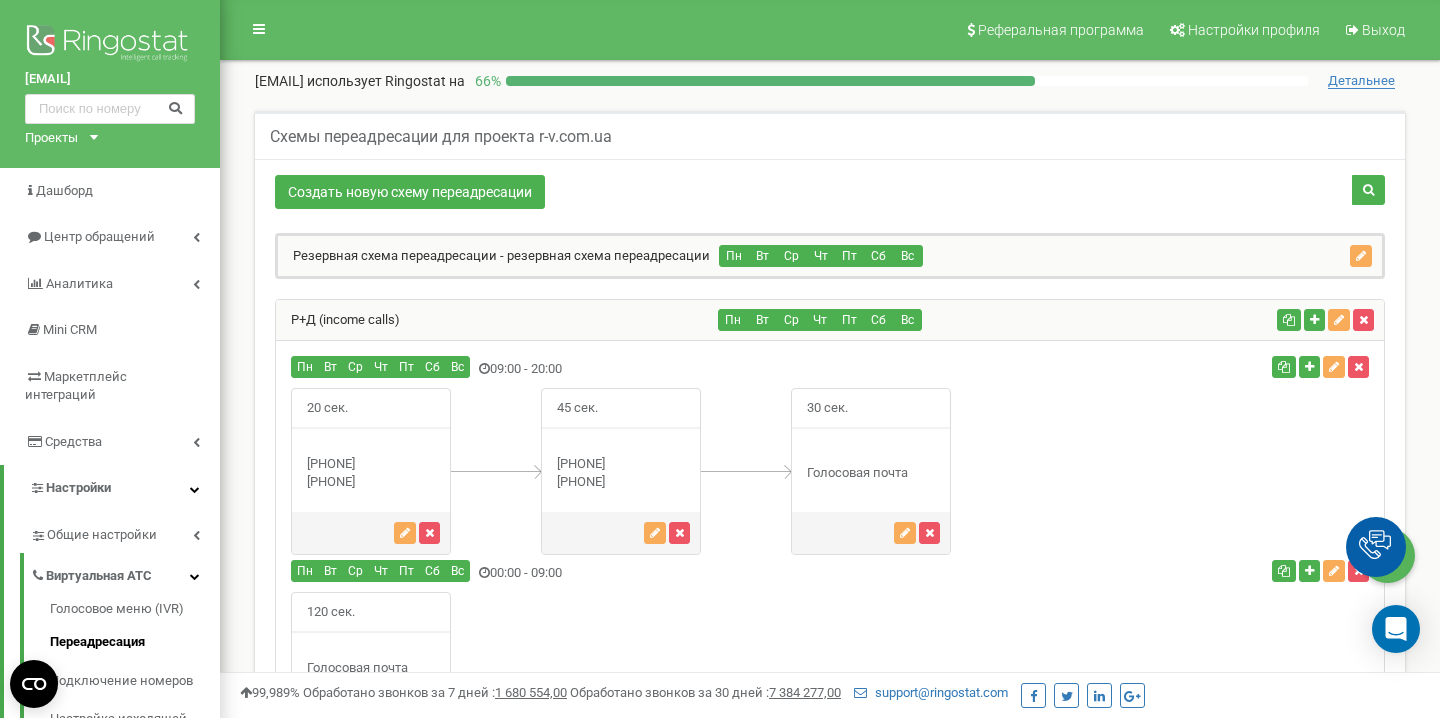 scroll, scrollTop: 339, scrollLeft: 0, axis: vertical 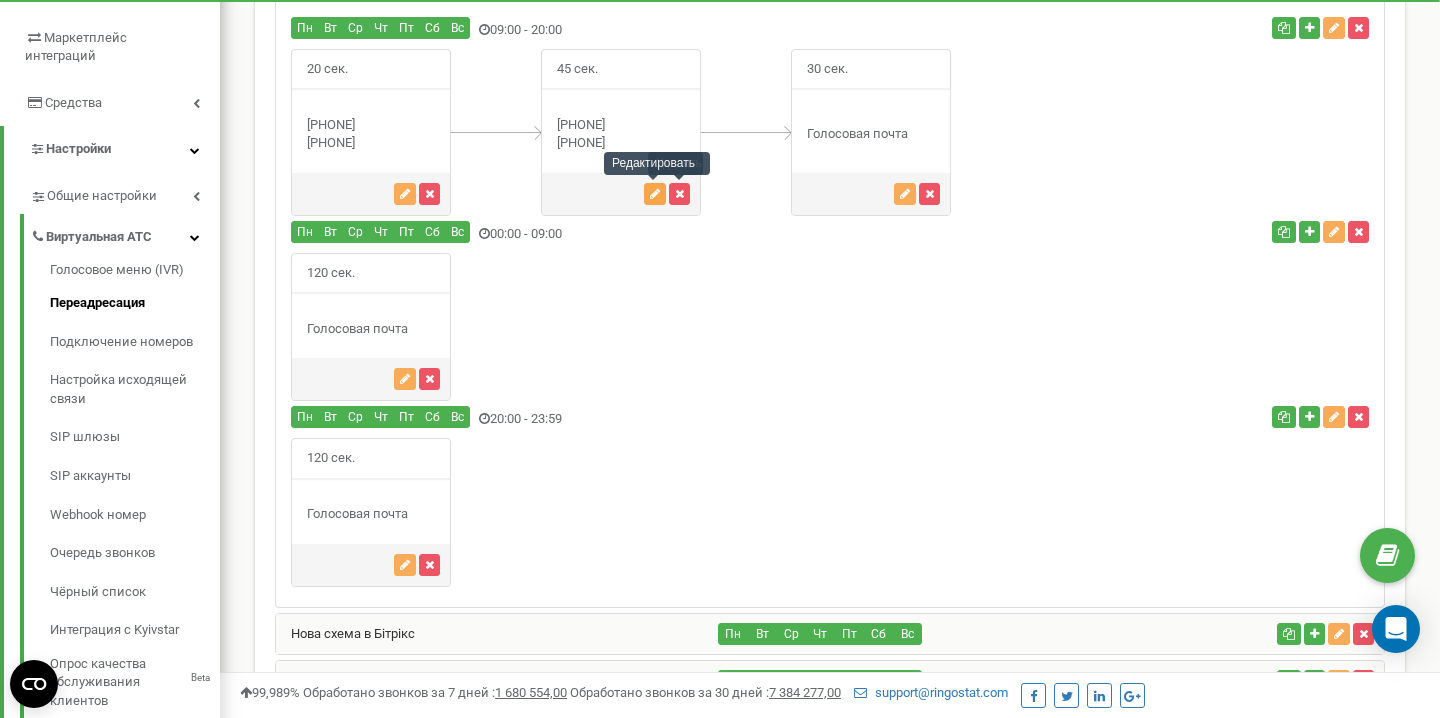 click at bounding box center [655, 194] 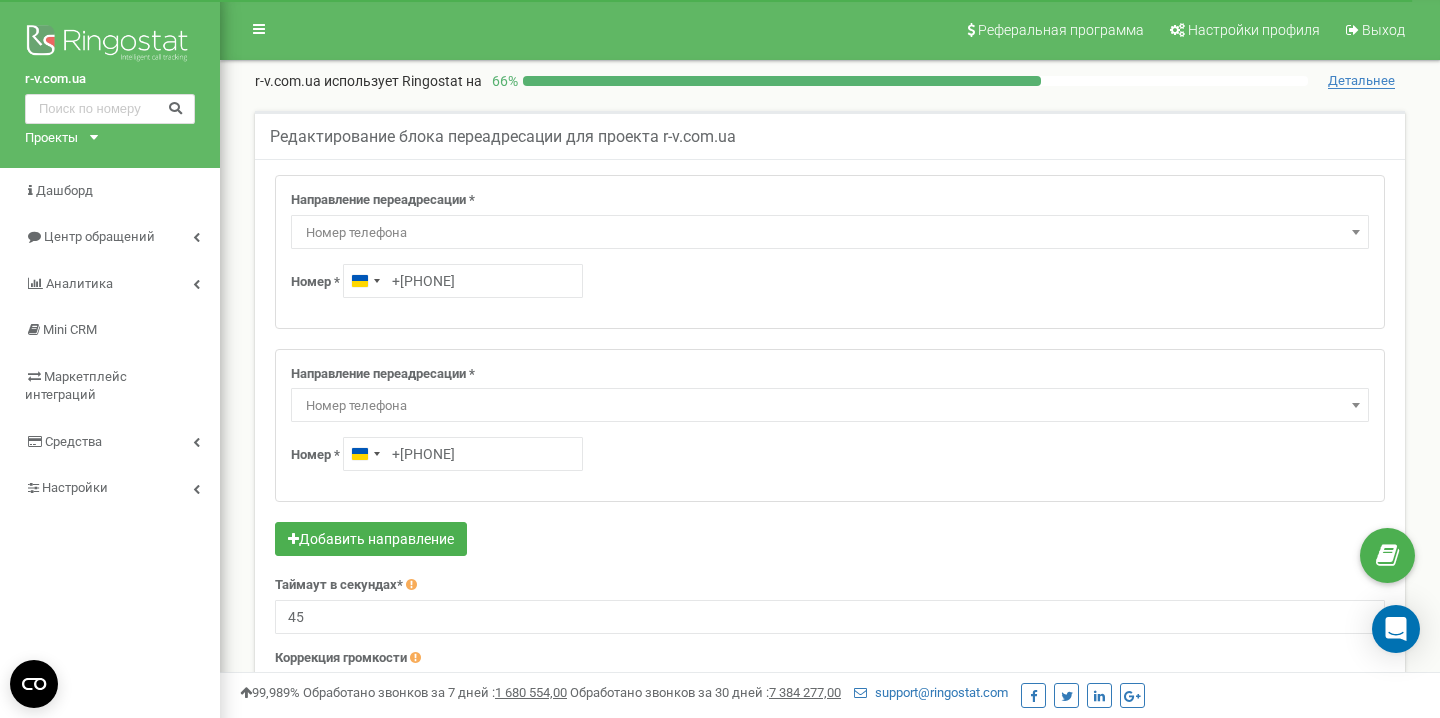 scroll, scrollTop: 0, scrollLeft: 0, axis: both 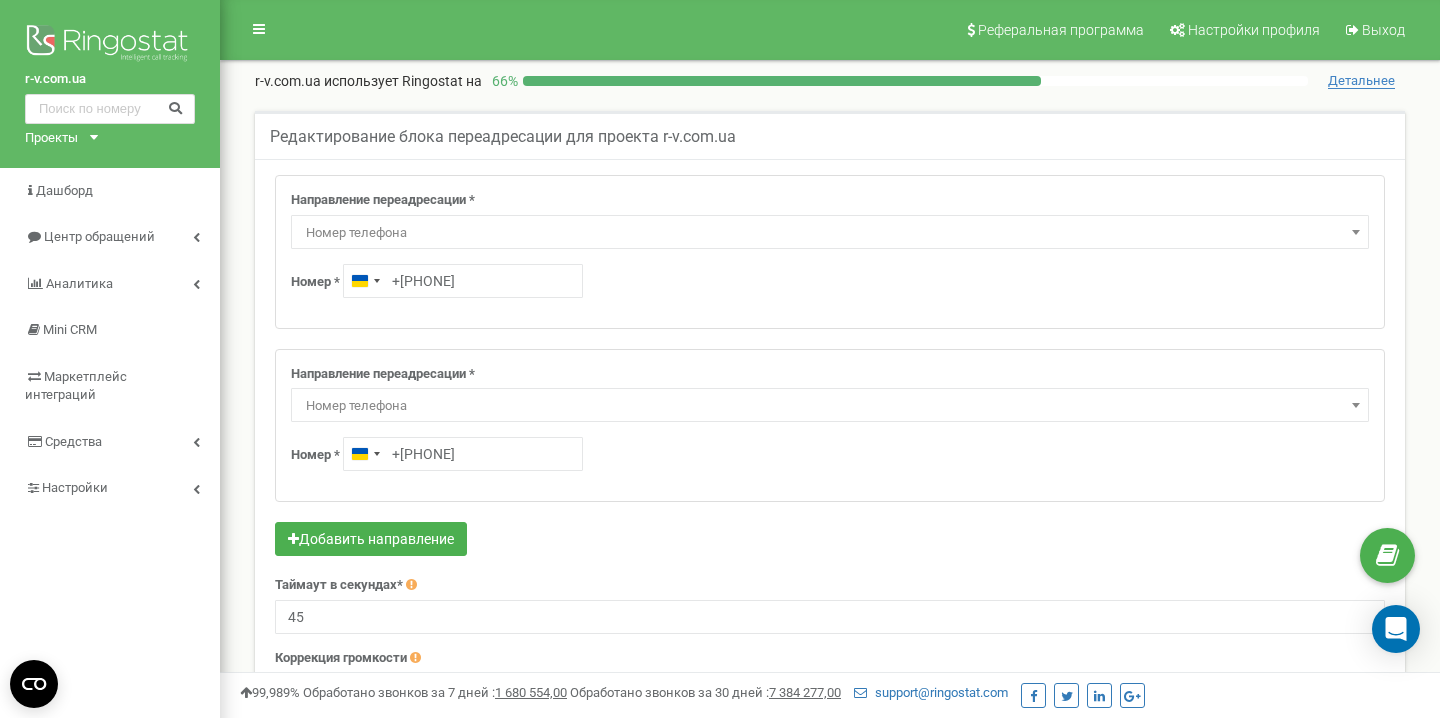 click on "Направление переадресации *
Не использовать
Голосовая почта
Голосовое меню (IVR)
Webhook номер перенаправления
Очередь звонков
SIP
Номер телефона
Внешний SIP
Ответственный менеджер по звонкам
Сотрудник
Отдел
Номер телефона
Запись перед Голосовая почта *
Новое аудио Голосовая почта
Voicemail Standard audio non-working hours RU
Voicemail Standard audio in work time RU
Voicemail Standard audio in work time UK
Voicemail Standard audio non-working hours UK" at bounding box center [830, 426] 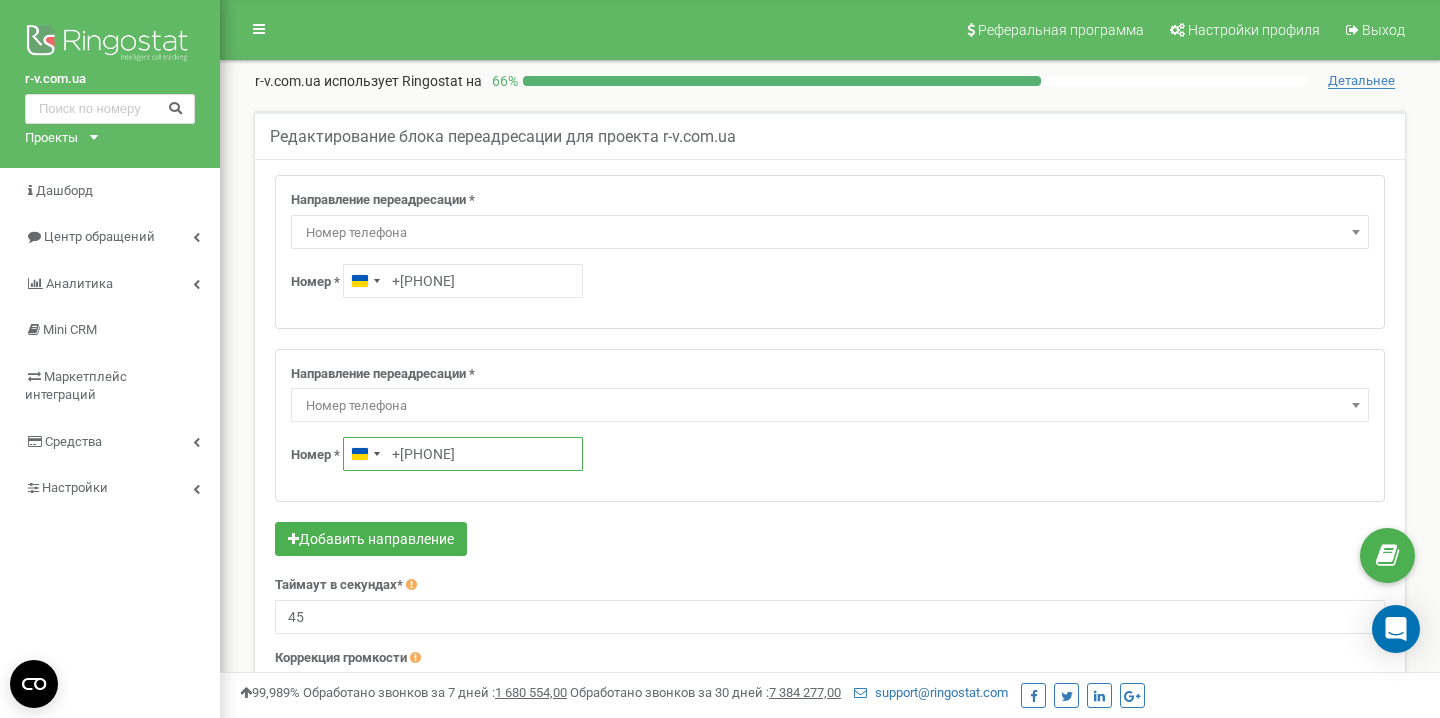 click on "[PHONE]" at bounding box center [463, 454] 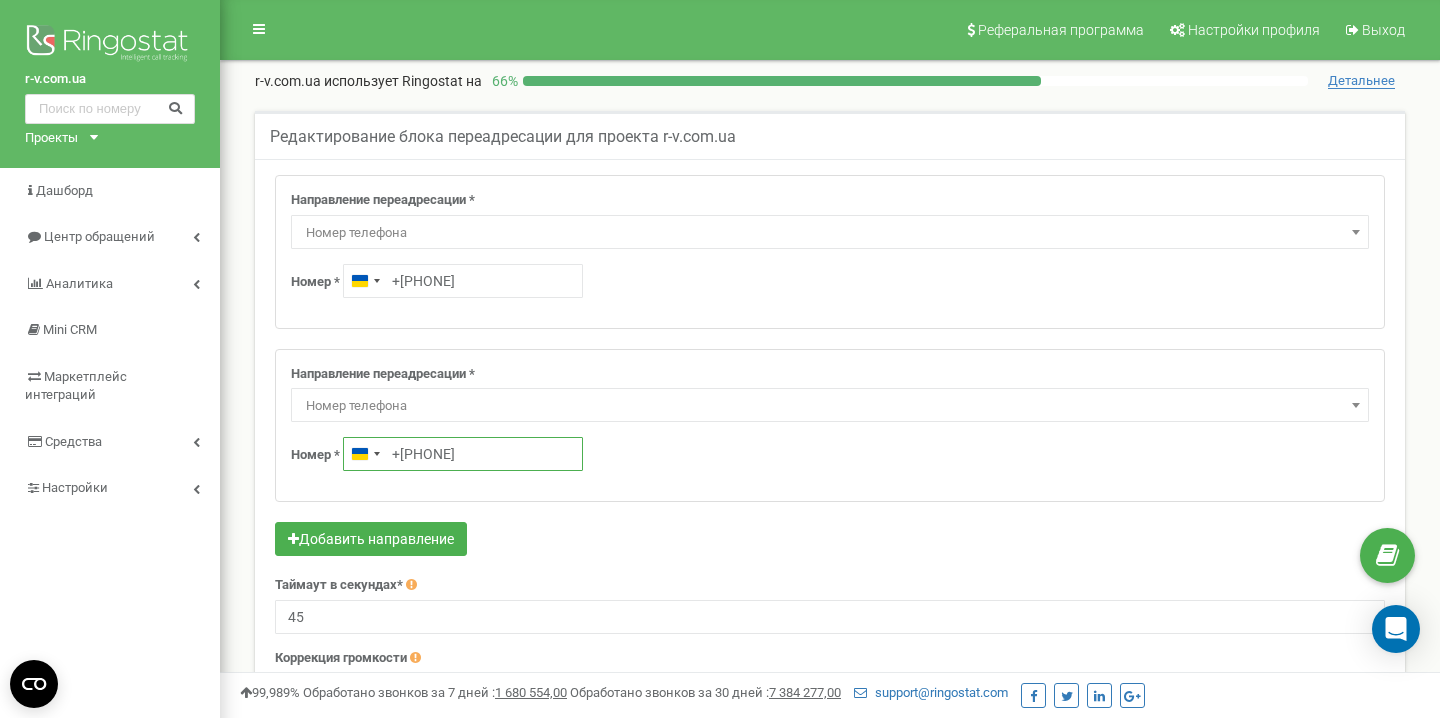 paste on "66 313" 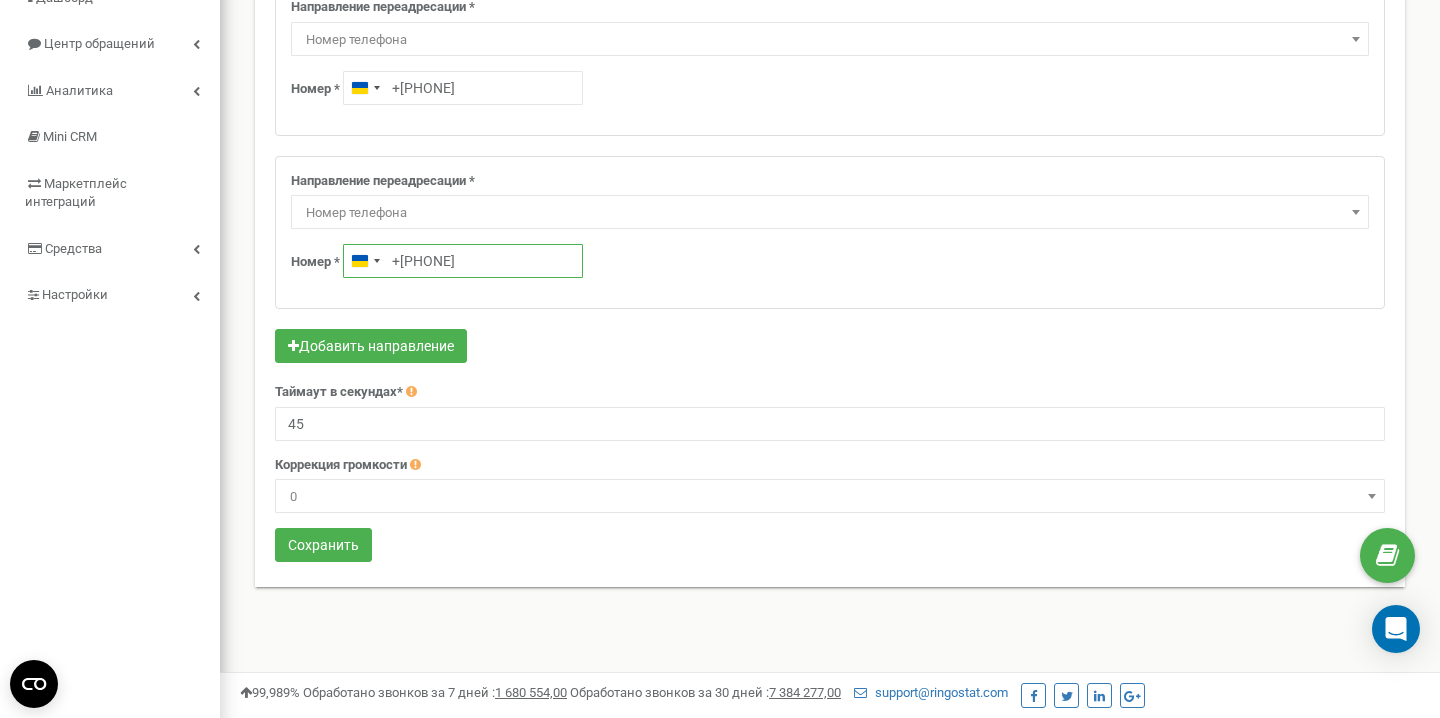 scroll, scrollTop: 195, scrollLeft: 0, axis: vertical 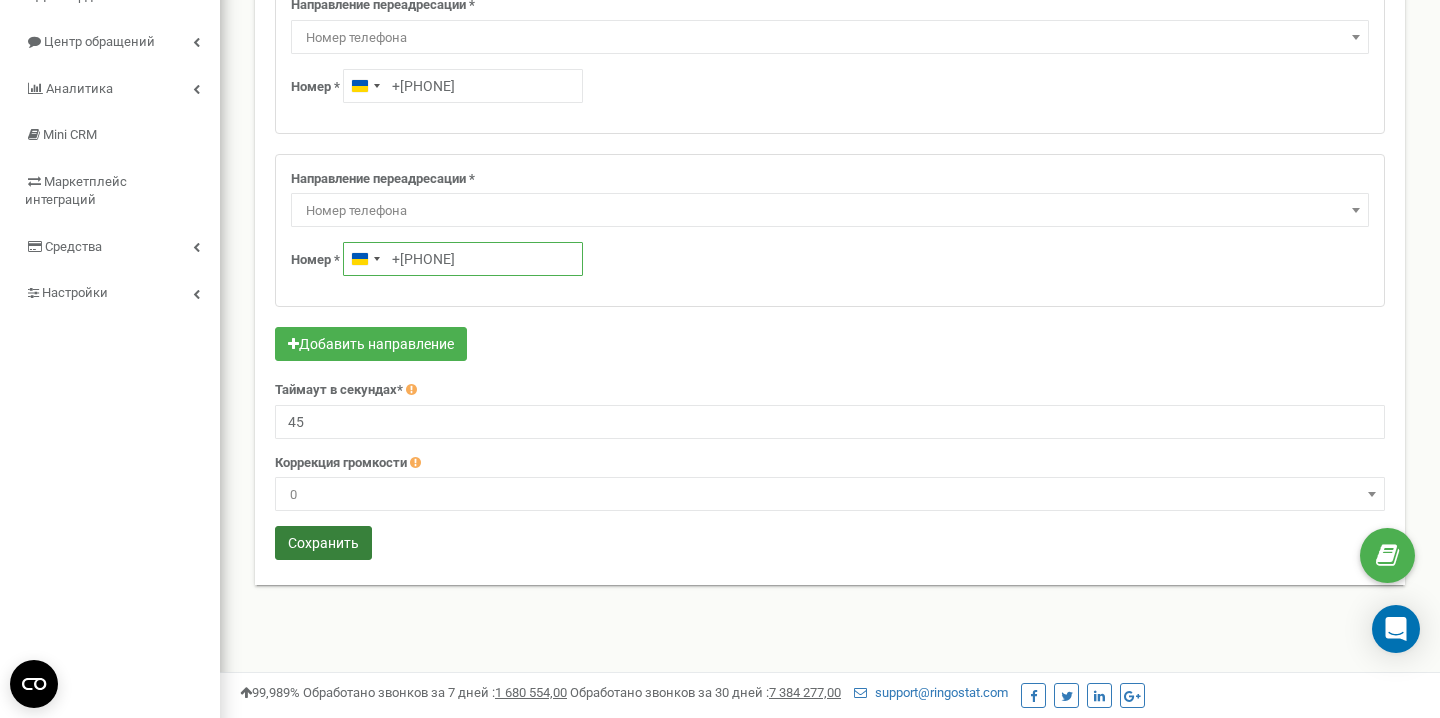 type on "+380 67 232 9933" 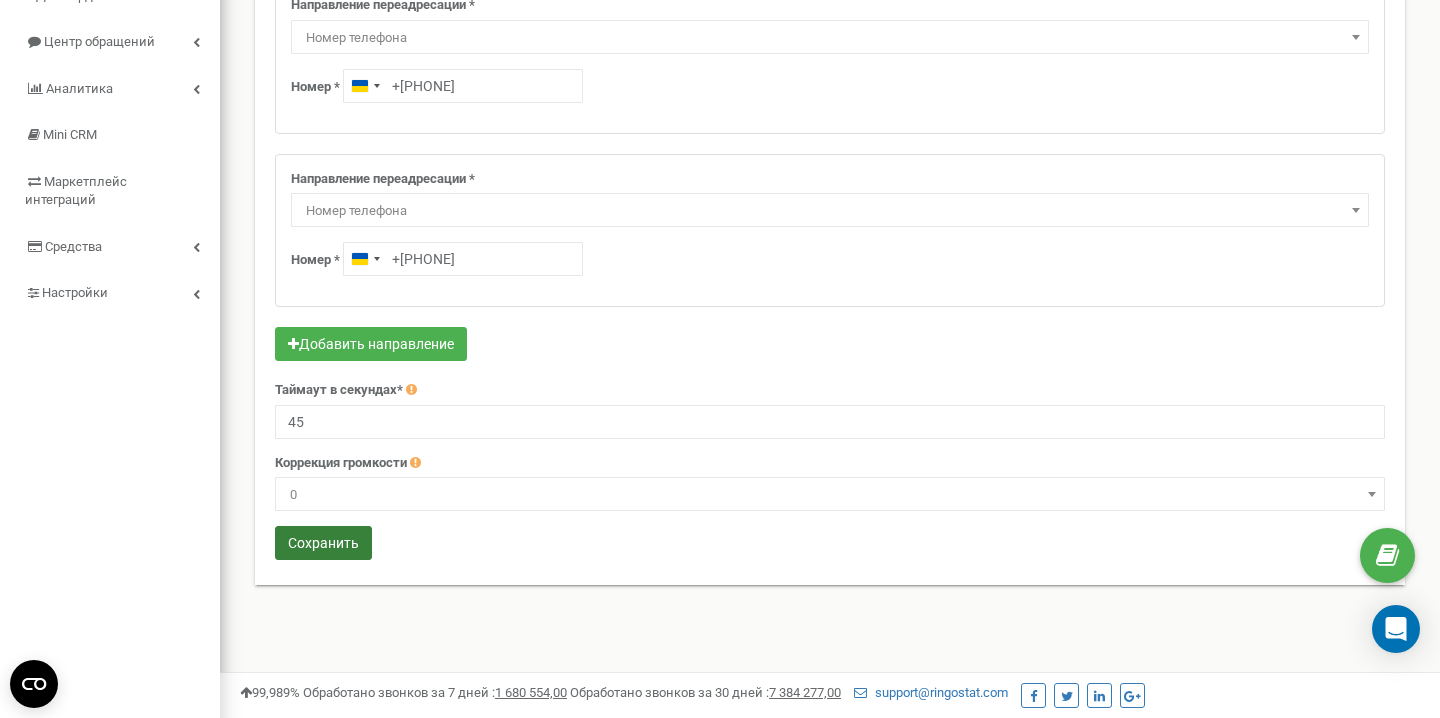 click on "Сохранить" at bounding box center [323, 543] 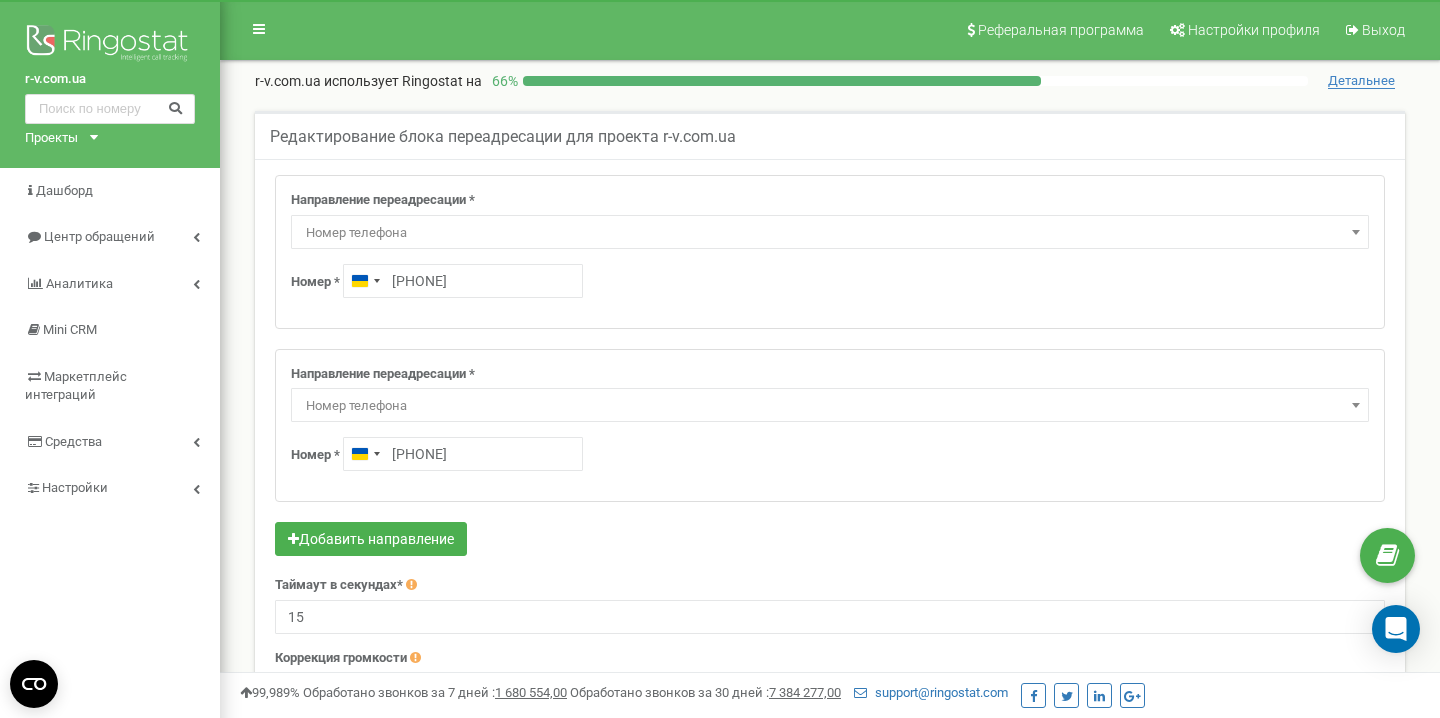 scroll, scrollTop: 47, scrollLeft: 0, axis: vertical 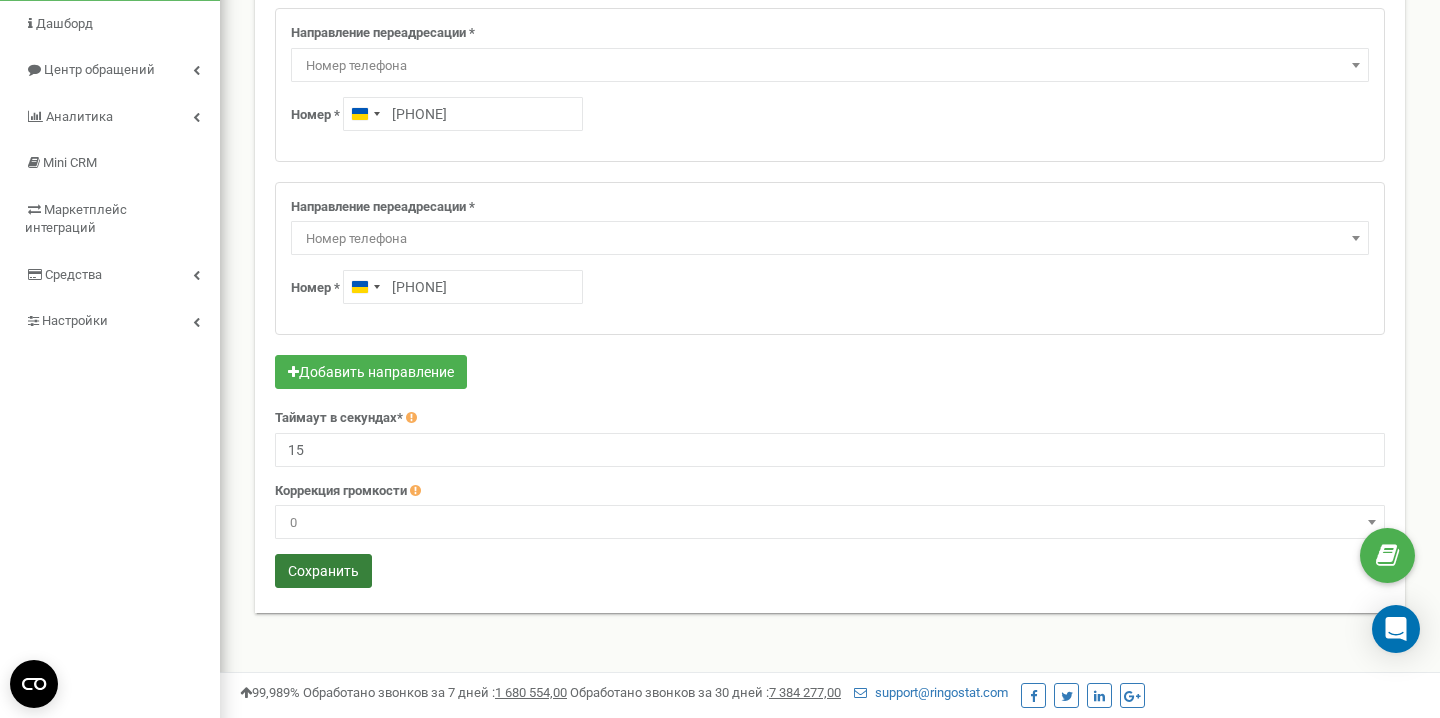 type on "[PHONE]" 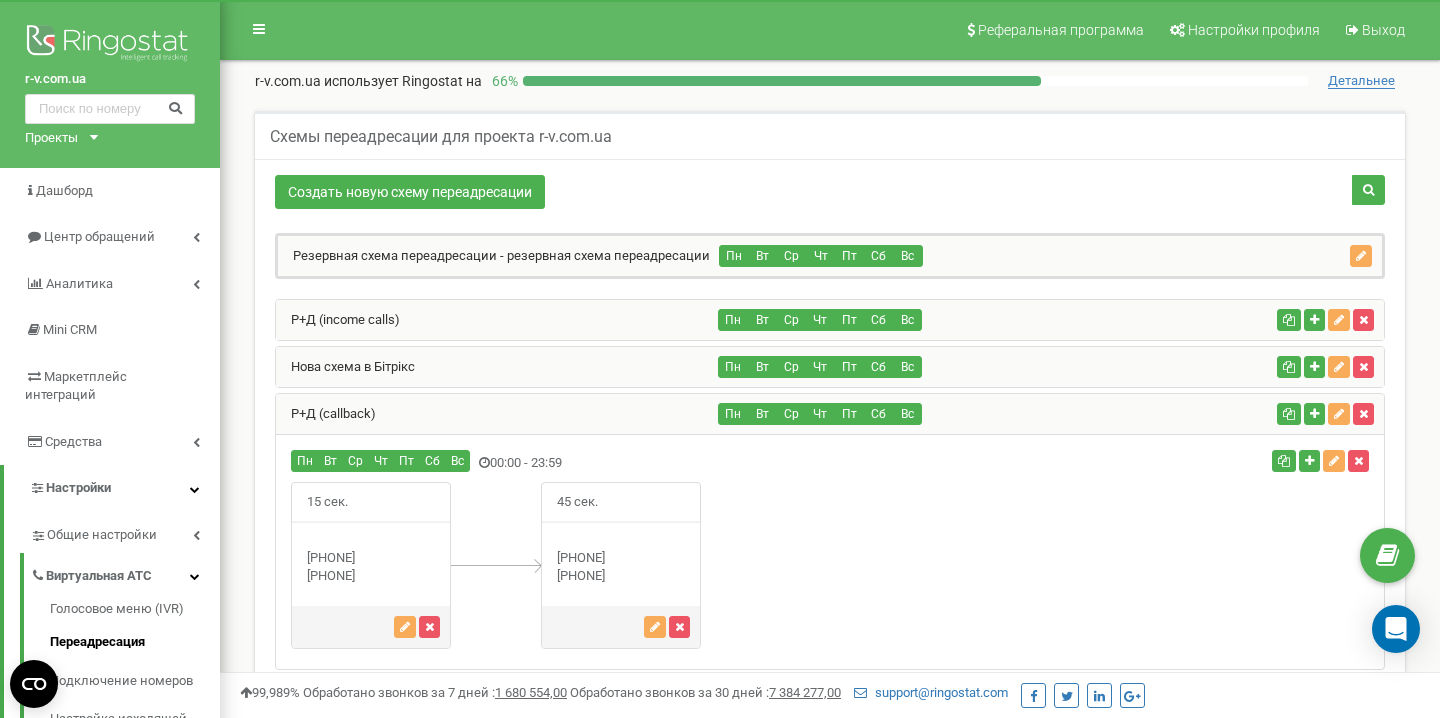 scroll, scrollTop: 433, scrollLeft: 0, axis: vertical 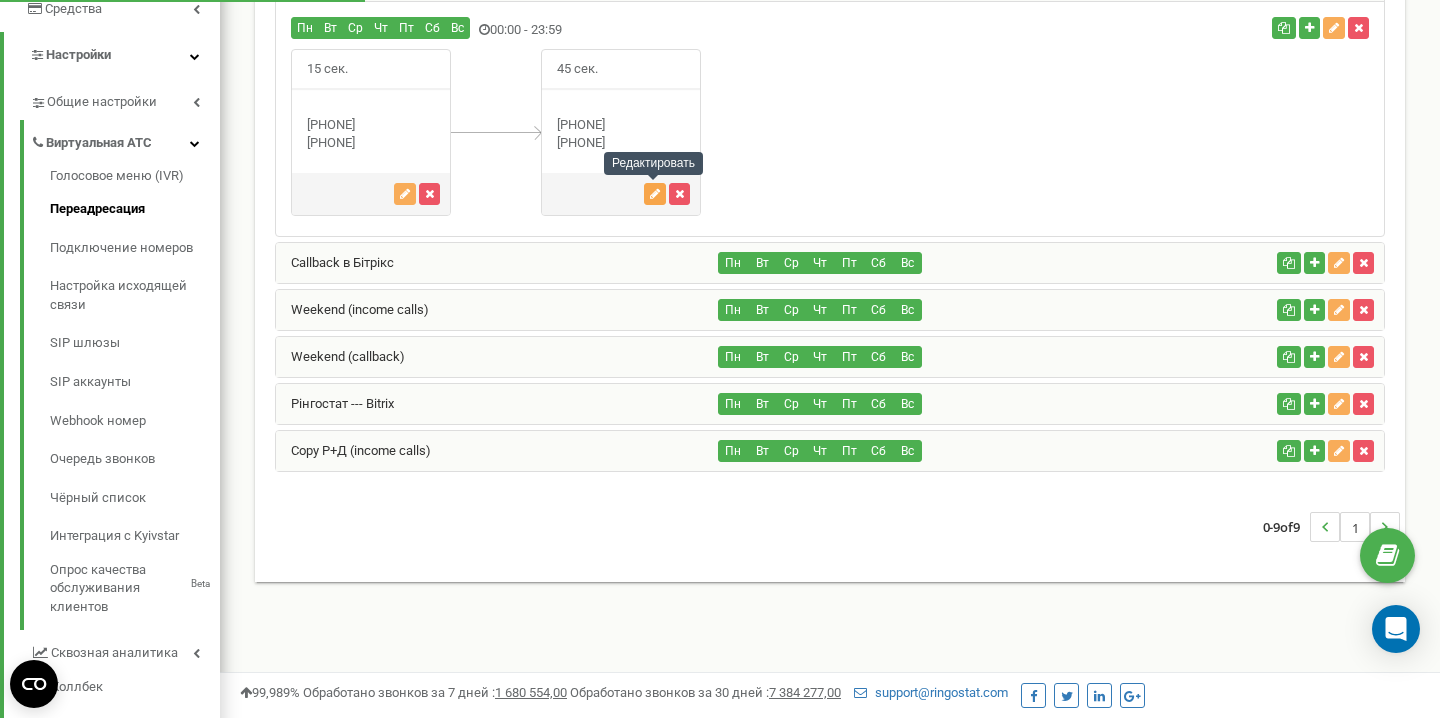 click at bounding box center [655, 194] 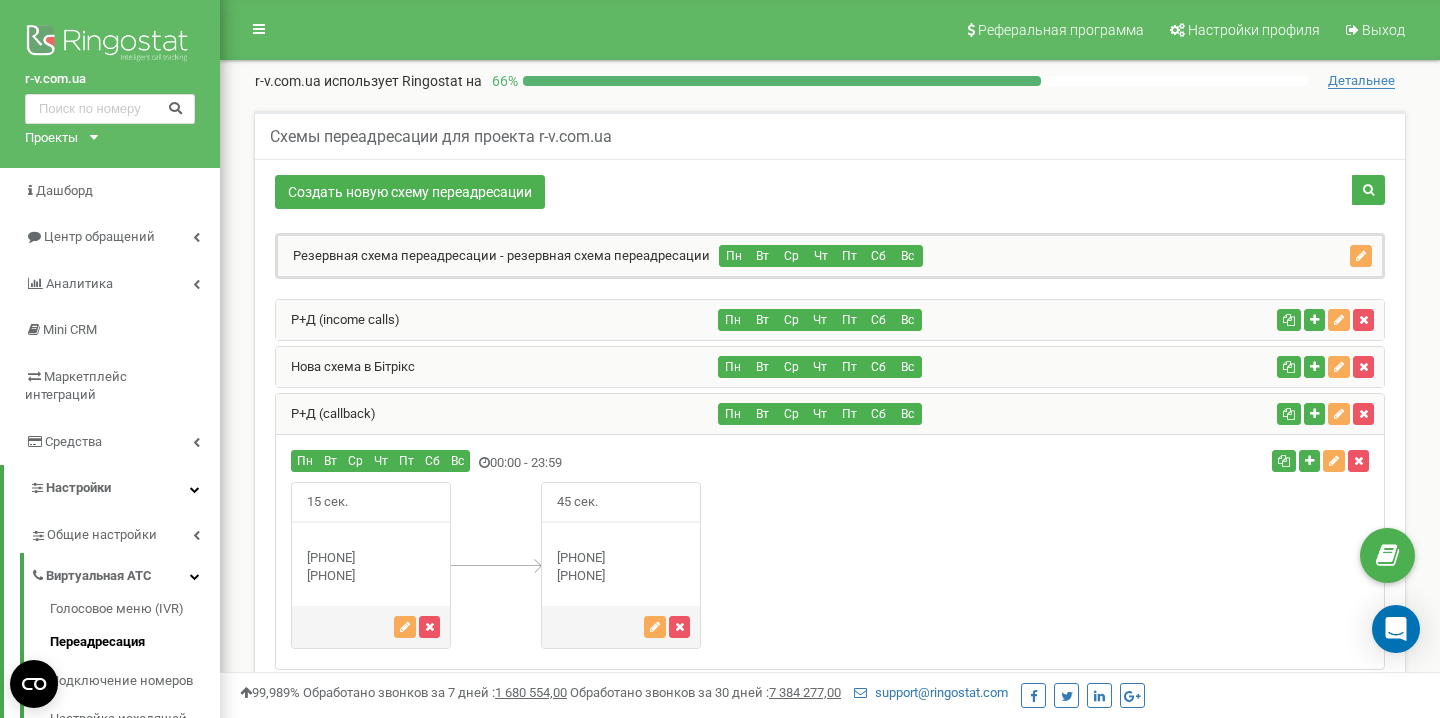 scroll, scrollTop: 433, scrollLeft: 0, axis: vertical 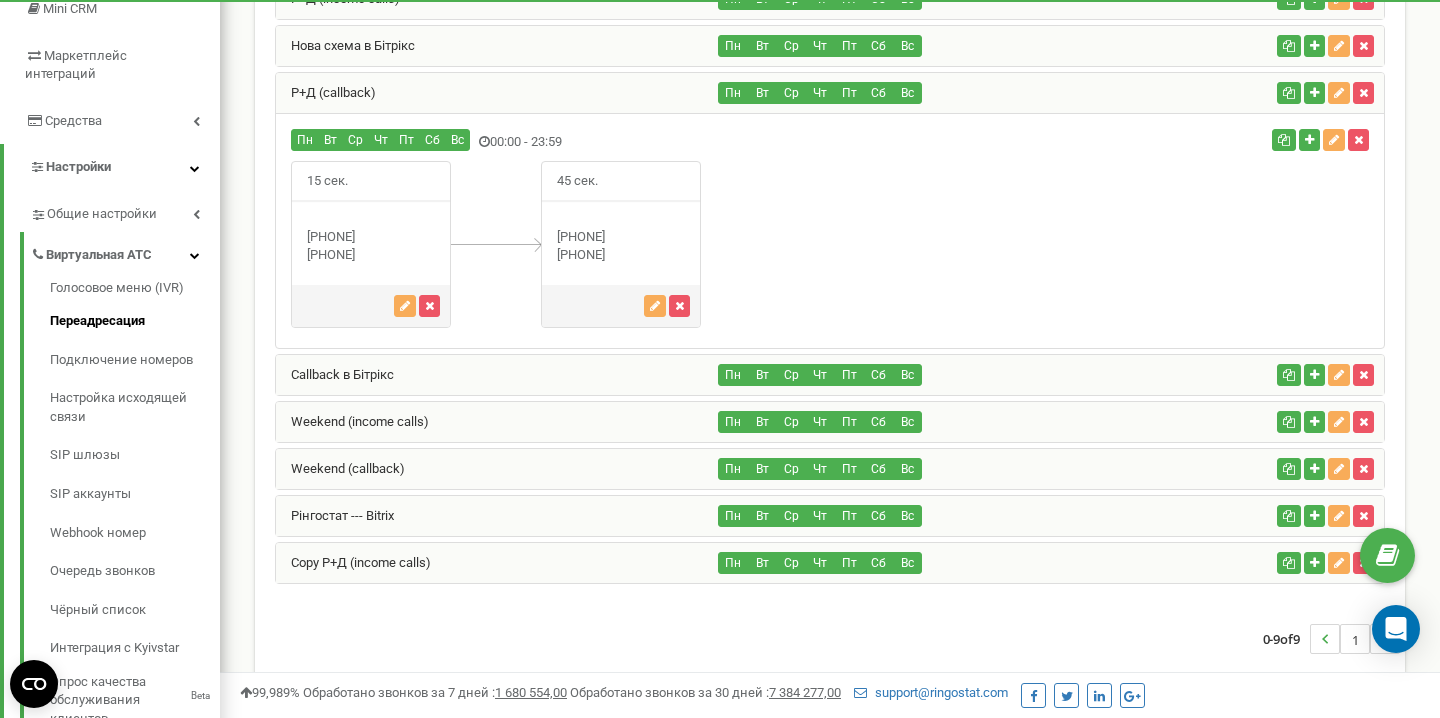 click on "Р+Д (callback)" at bounding box center (497, 93) 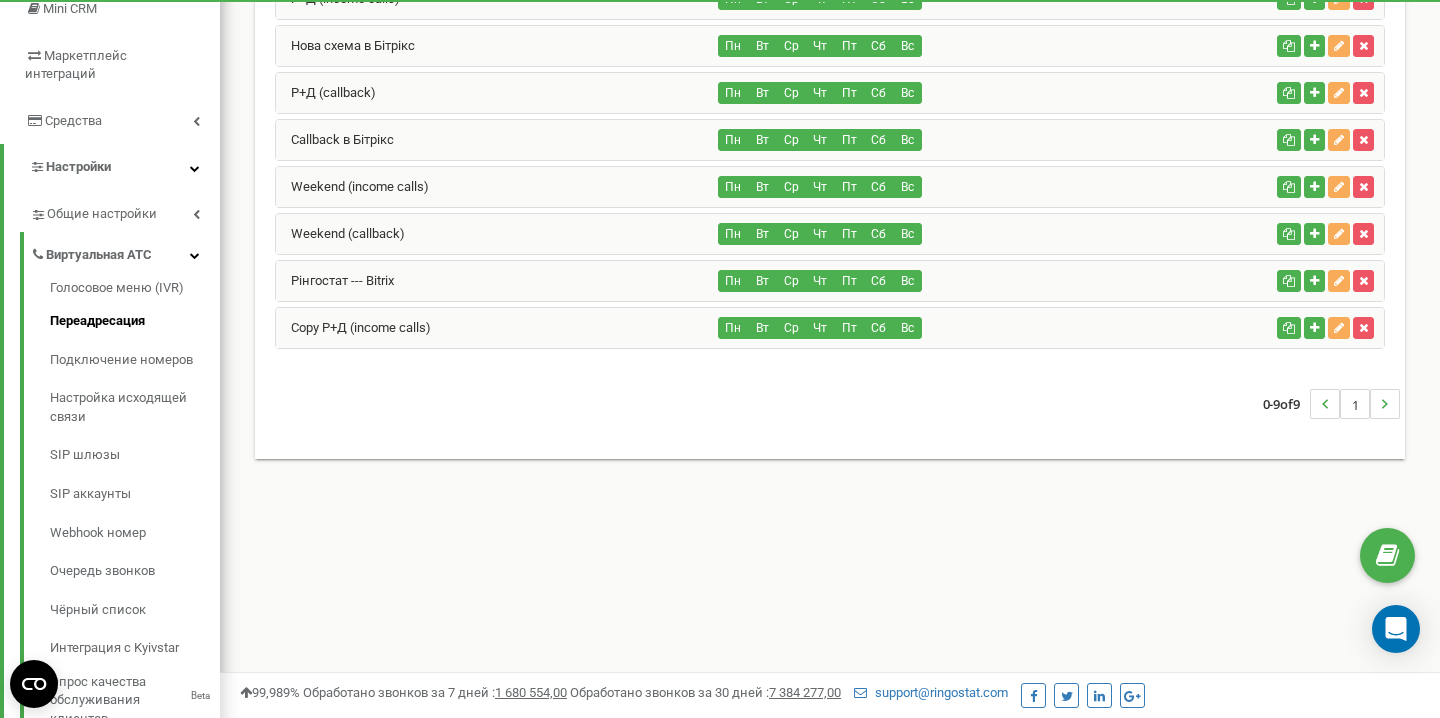 scroll, scrollTop: 0, scrollLeft: 0, axis: both 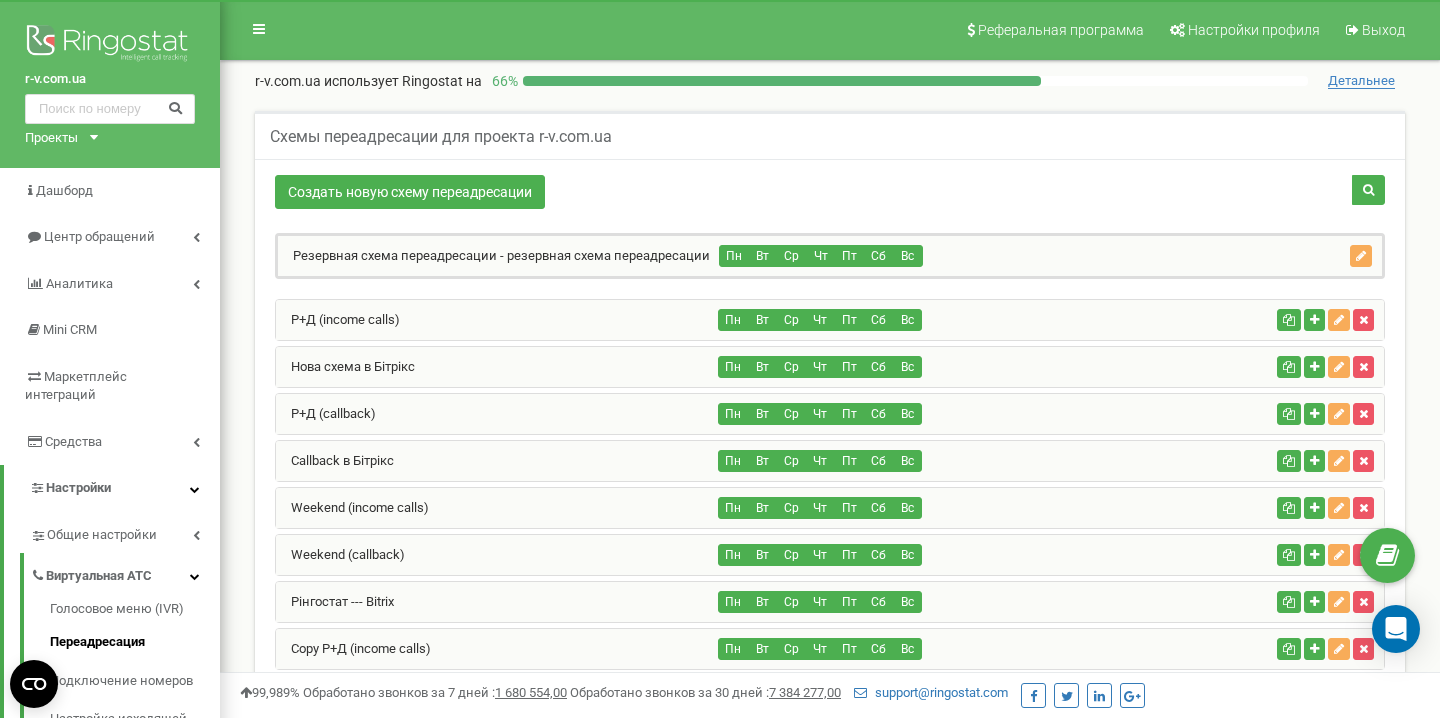 click on "Р+Д (income calls)" at bounding box center (497, 320) 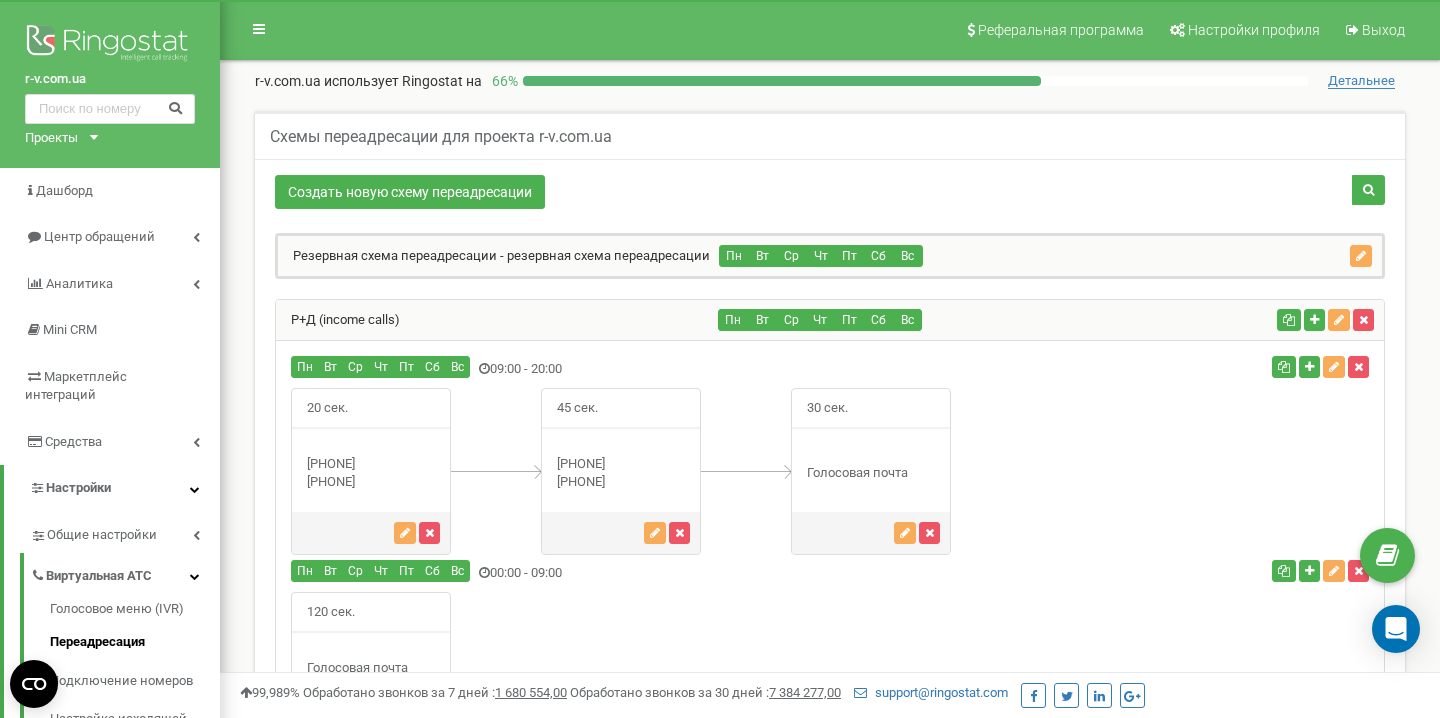 click on "Р+Д (income calls)" at bounding box center [497, 320] 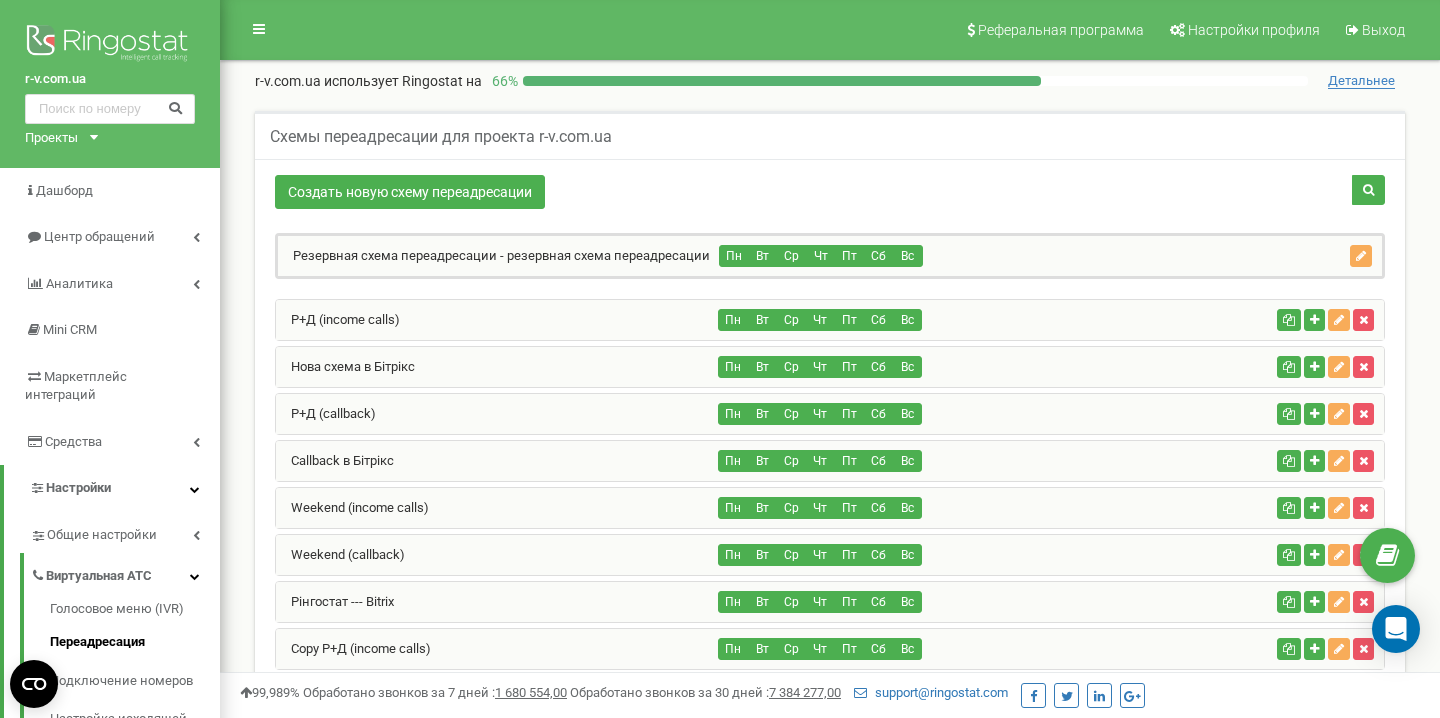 click on "Р+Д (callback)" at bounding box center [497, 414] 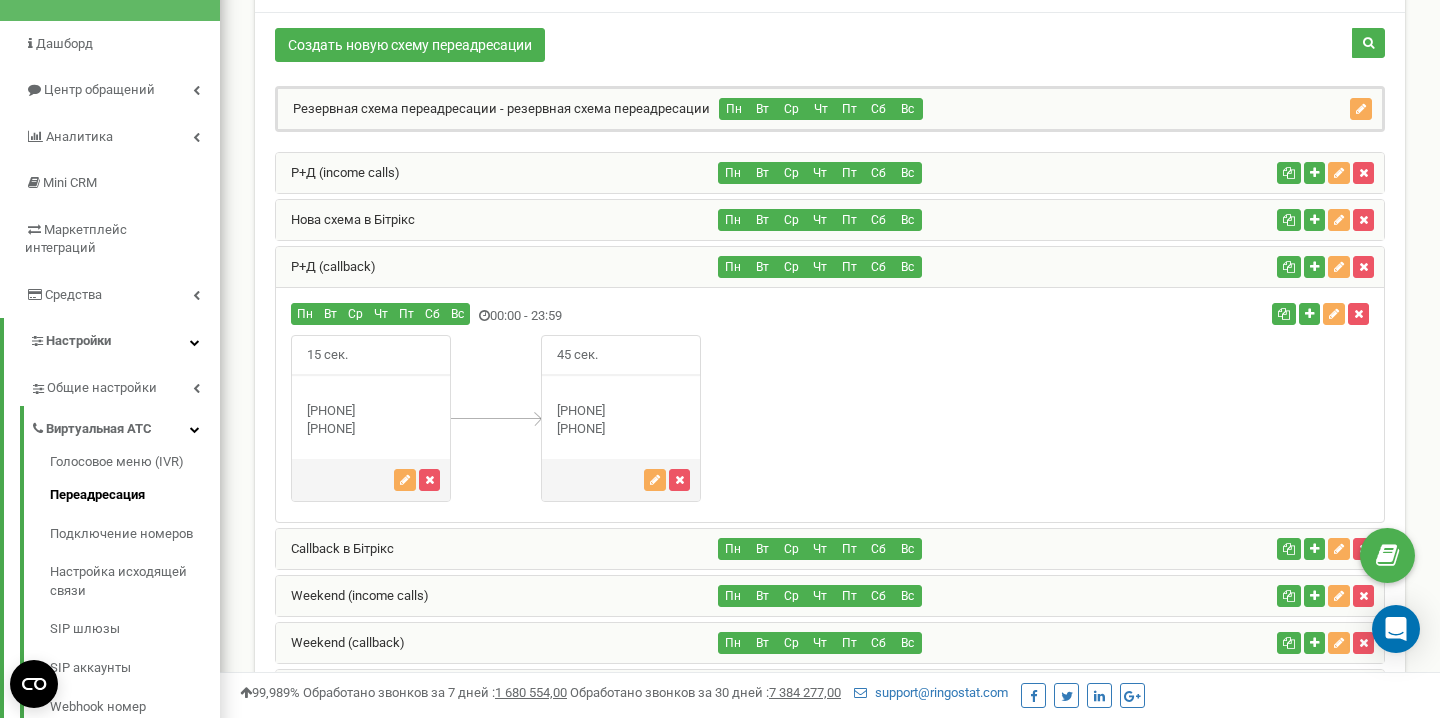 scroll, scrollTop: 0, scrollLeft: 0, axis: both 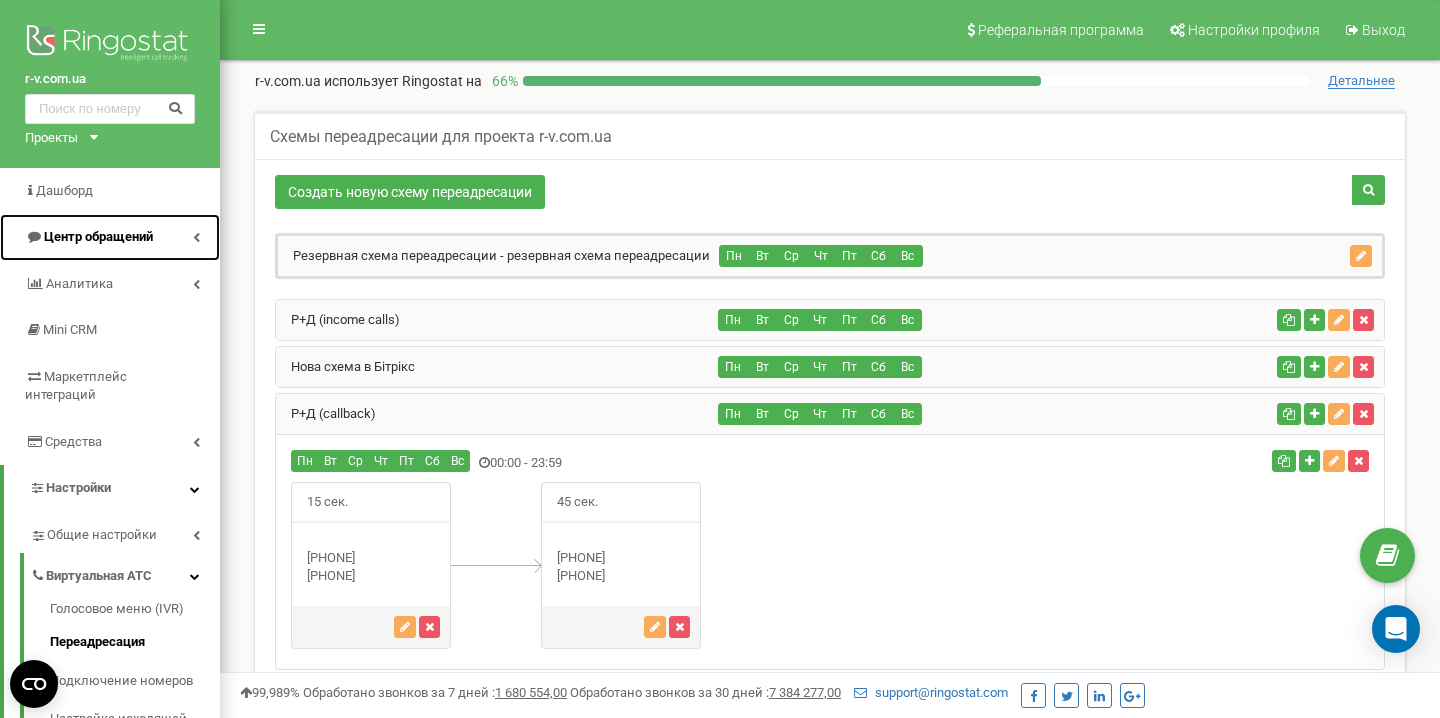 click on "Центр обращений" at bounding box center (110, 237) 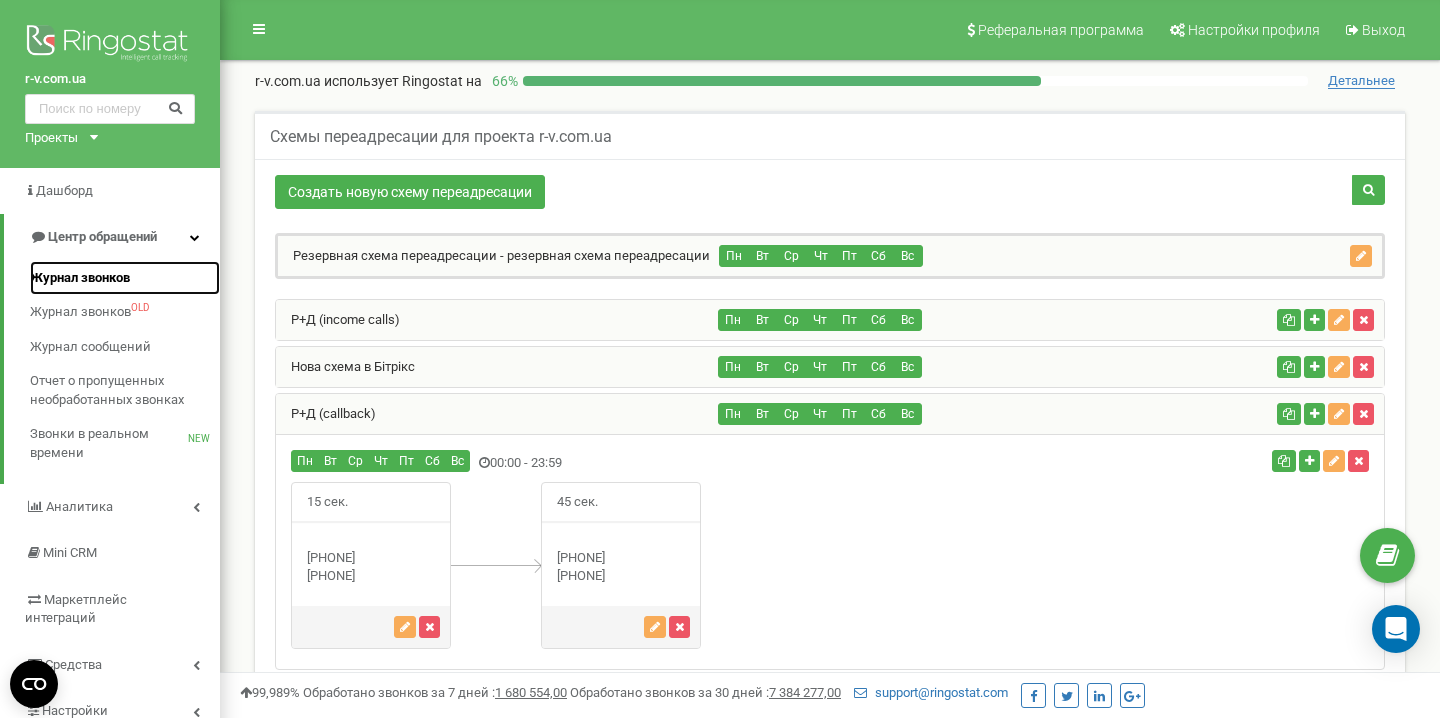 click on "Журнал звонков" at bounding box center (125, 278) 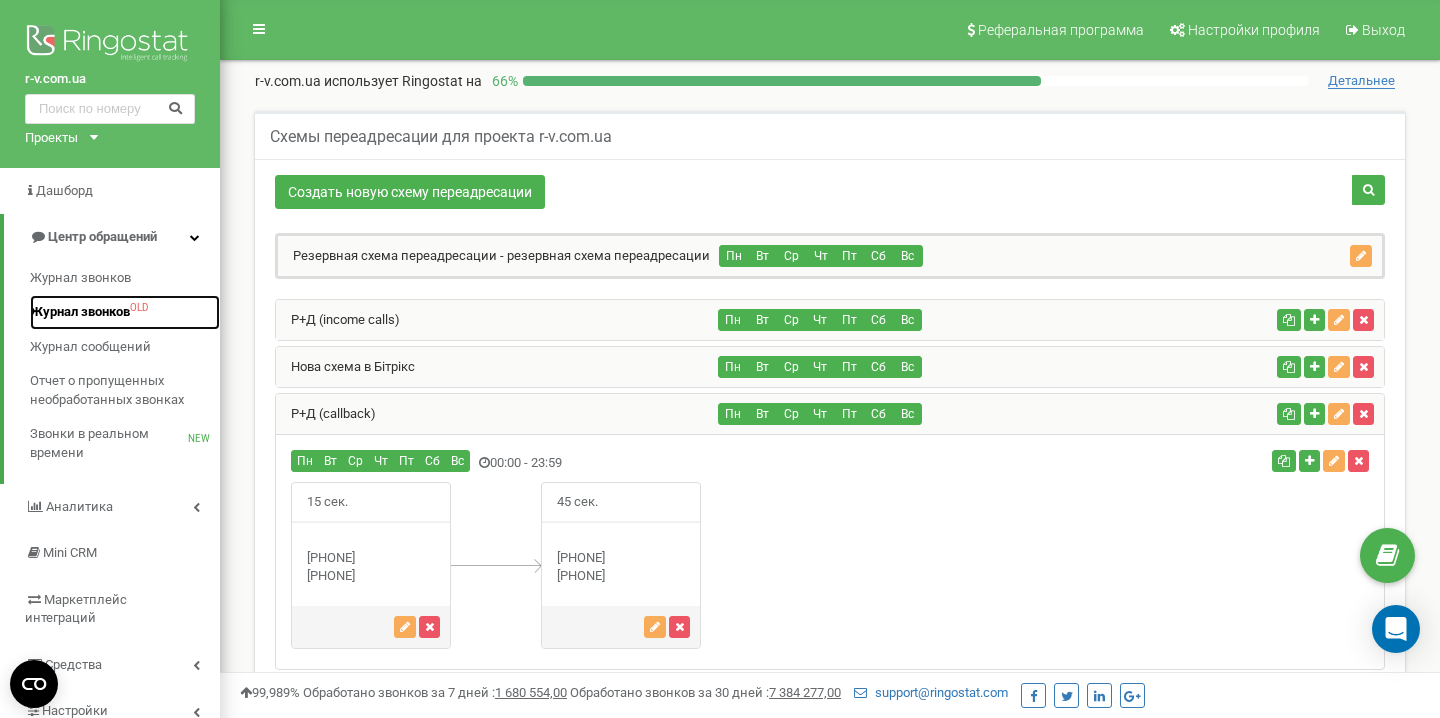 click on "Журнал звонков OLD" at bounding box center (125, 312) 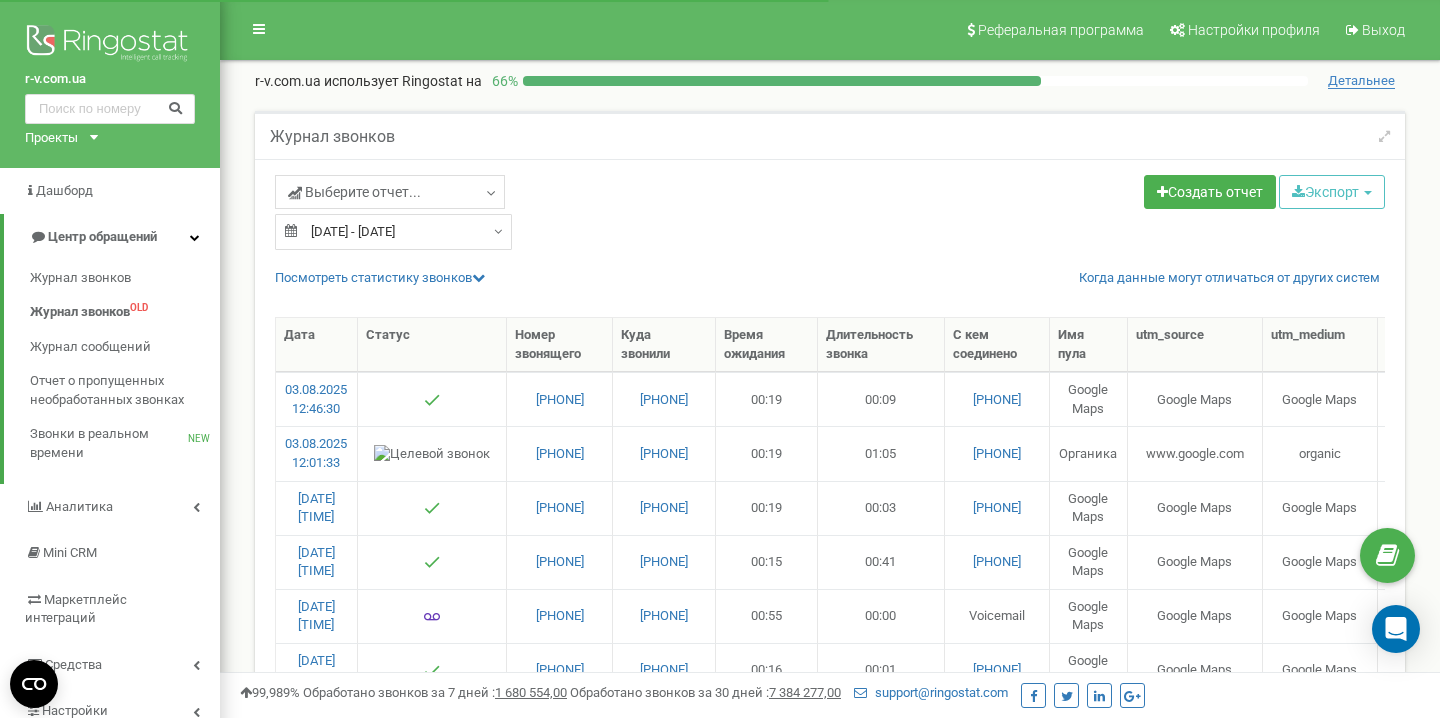 select on "50" 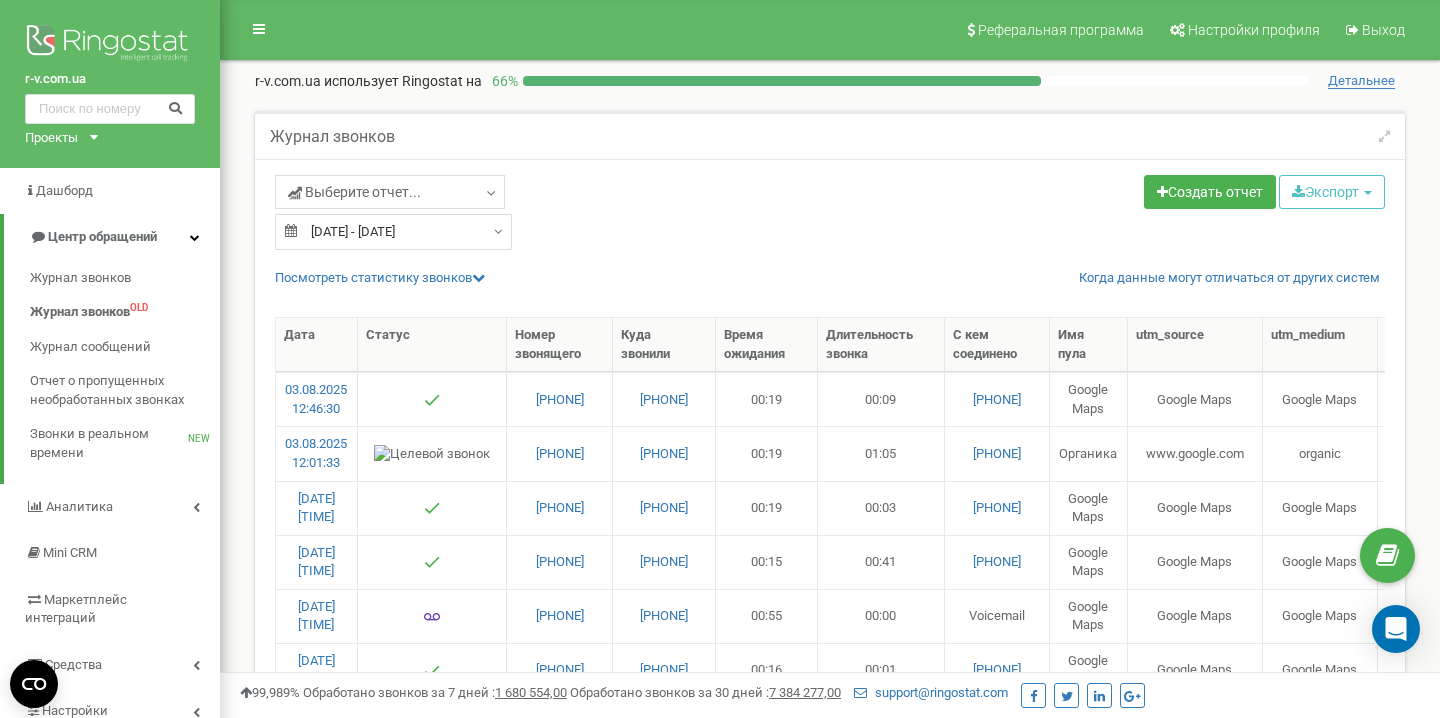 click on "[DATE] - [DATE]" at bounding box center [393, 232] 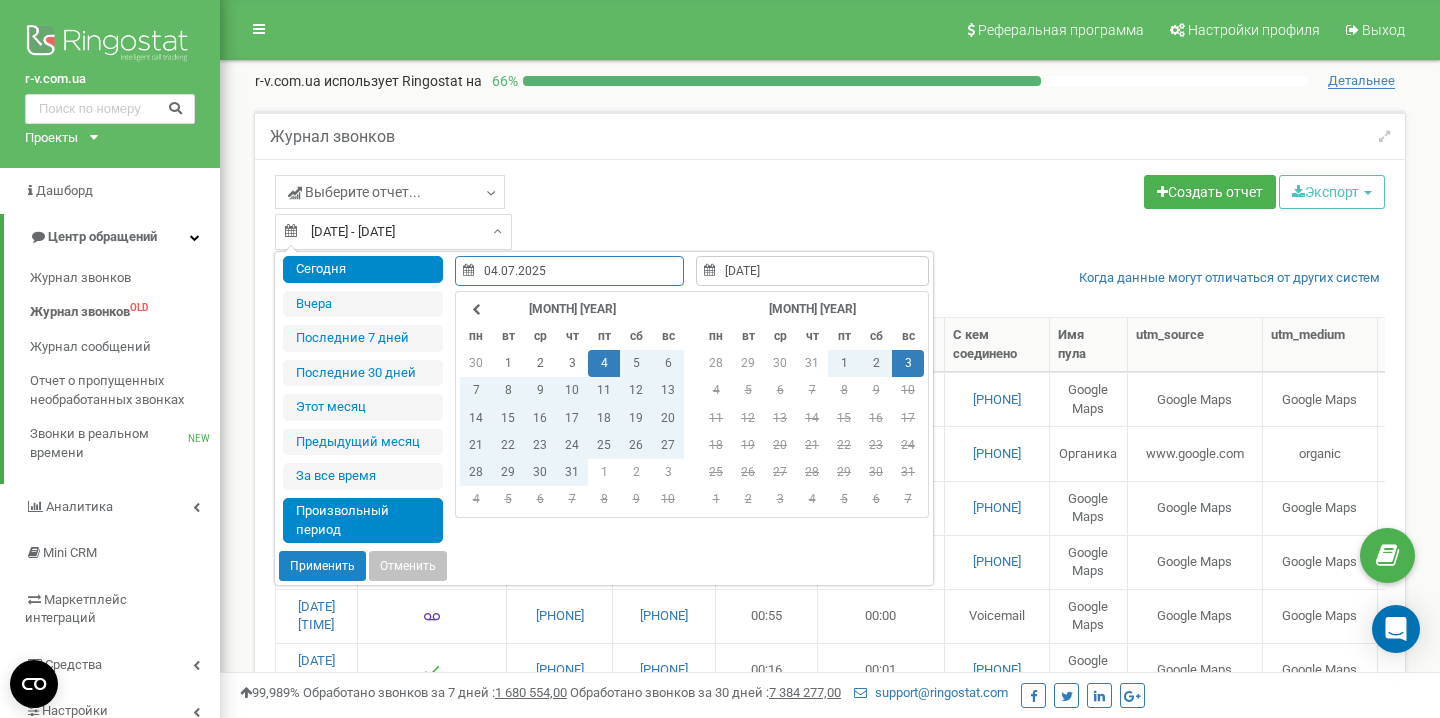 type on "[DATE]" 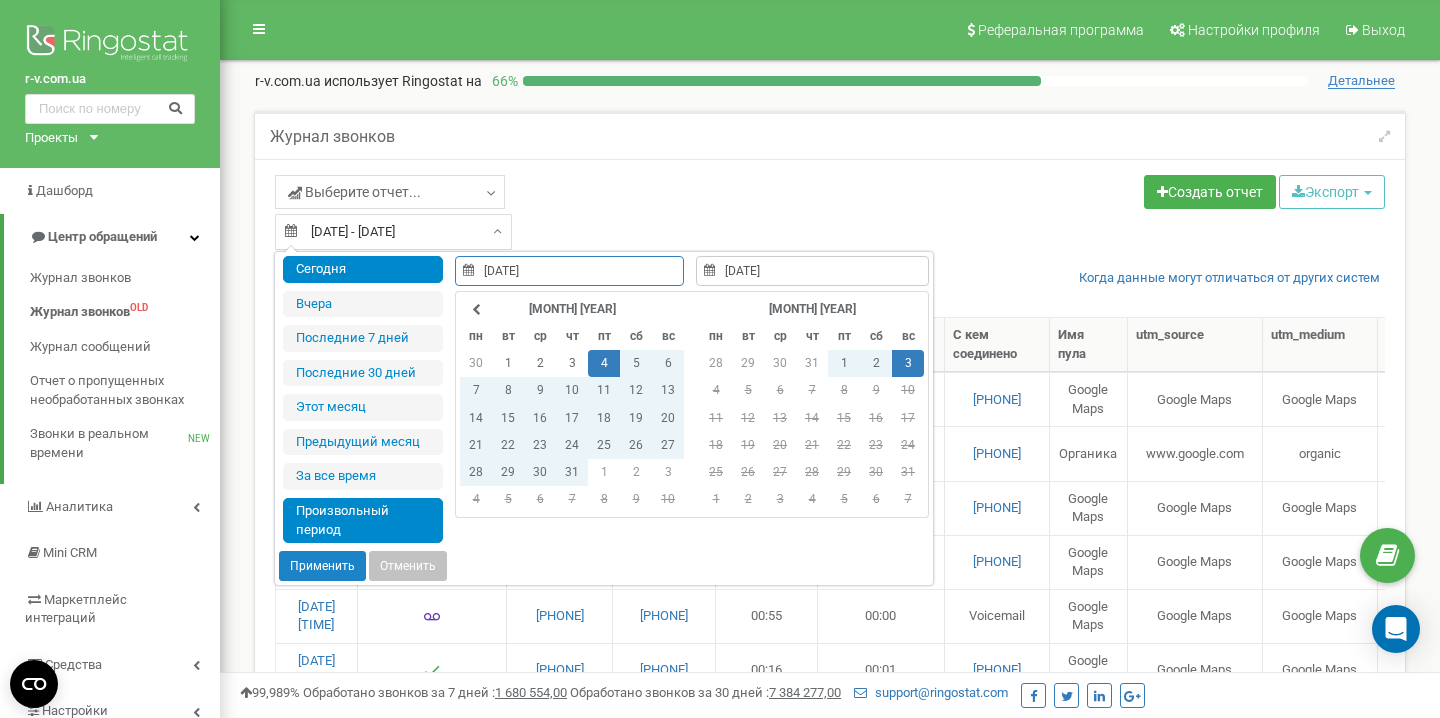 click on "Сегодня" at bounding box center (363, 269) 